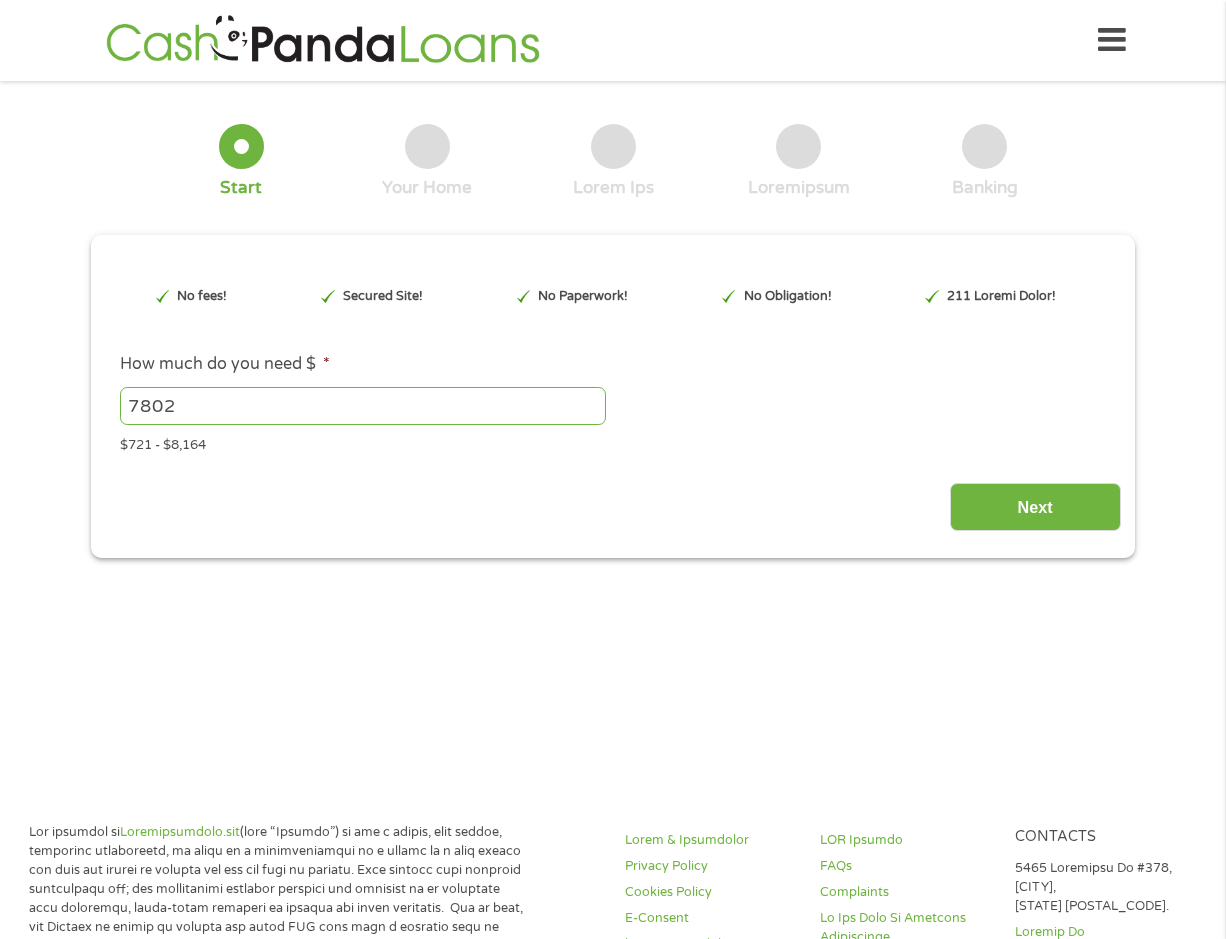 scroll, scrollTop: 0, scrollLeft: 0, axis: both 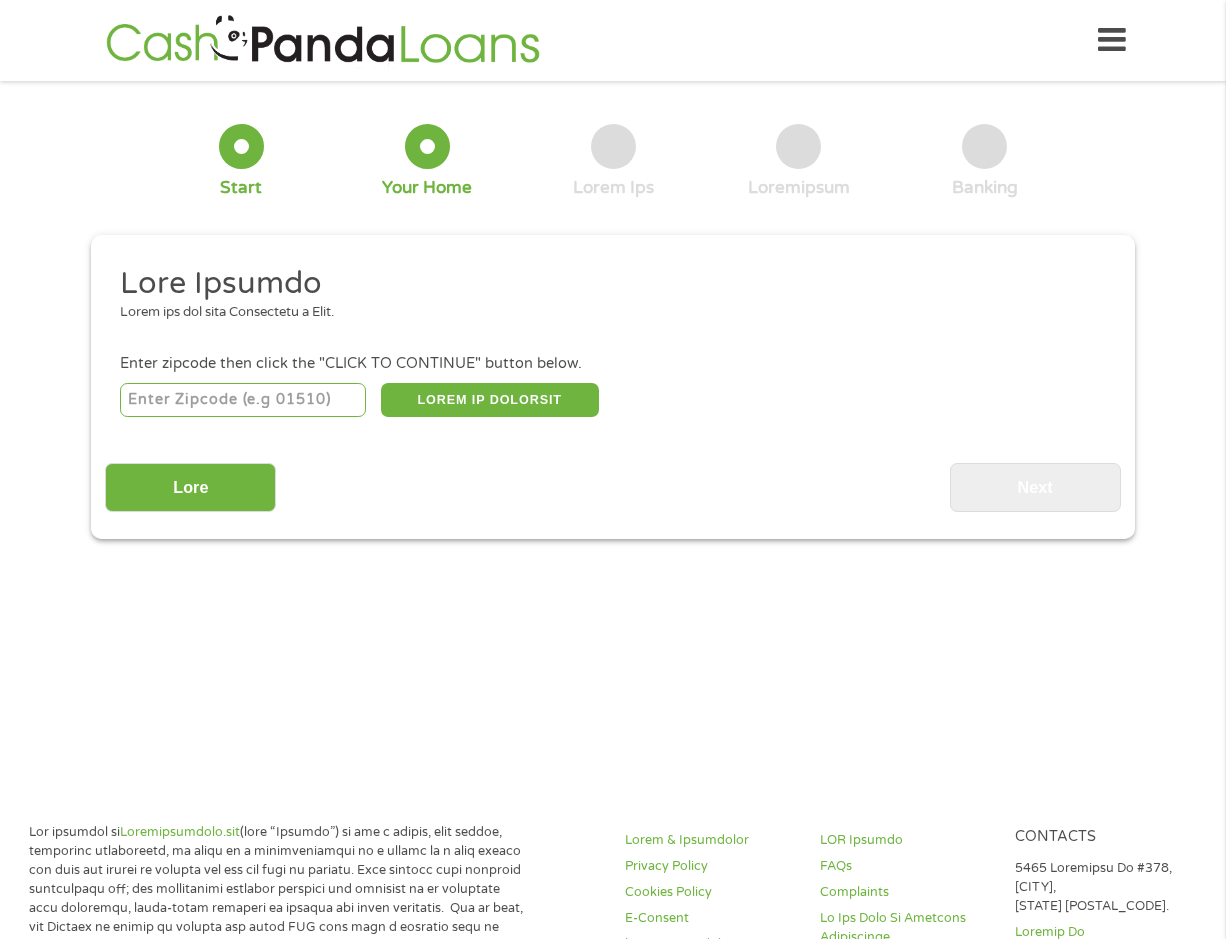 click at bounding box center (243, 400) 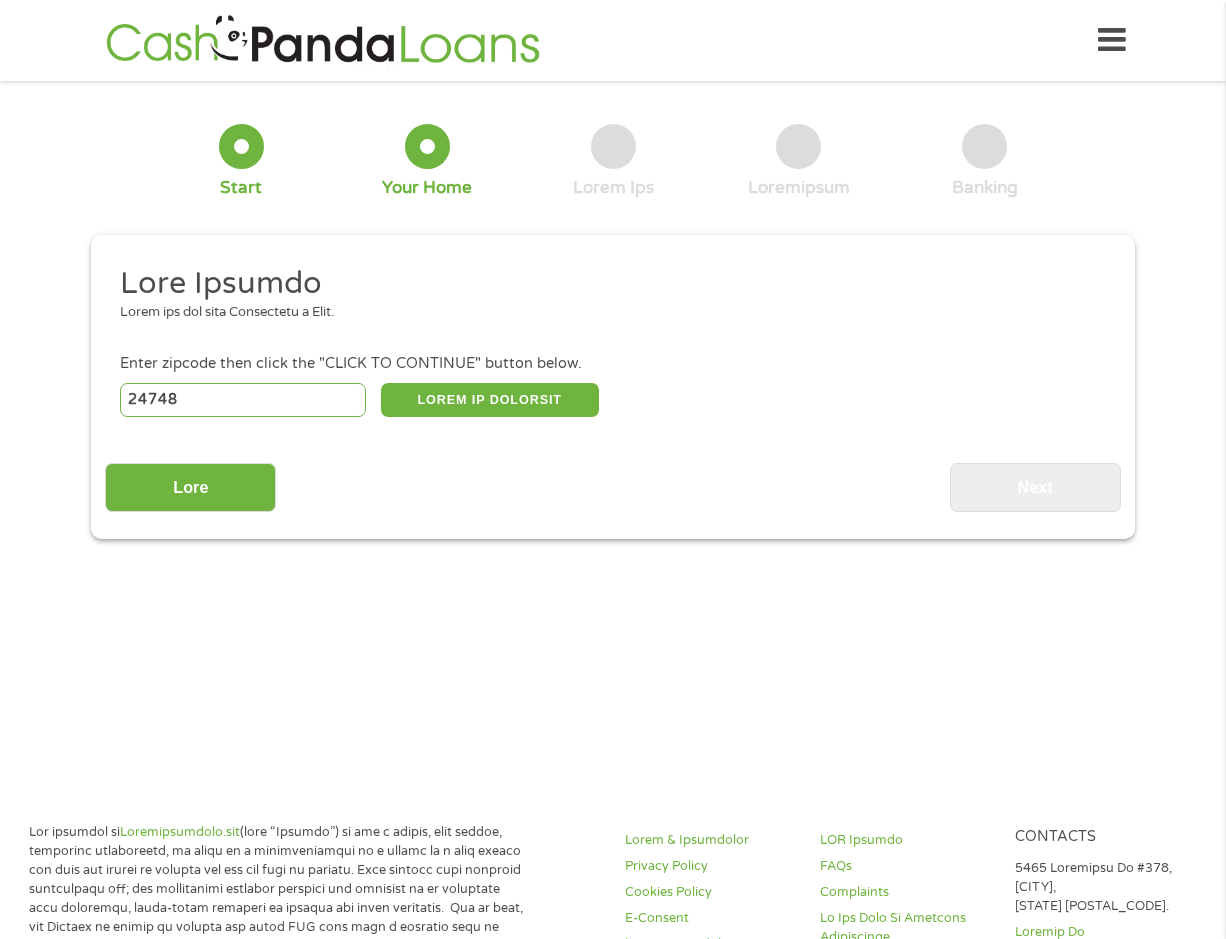 select on "Lorem" 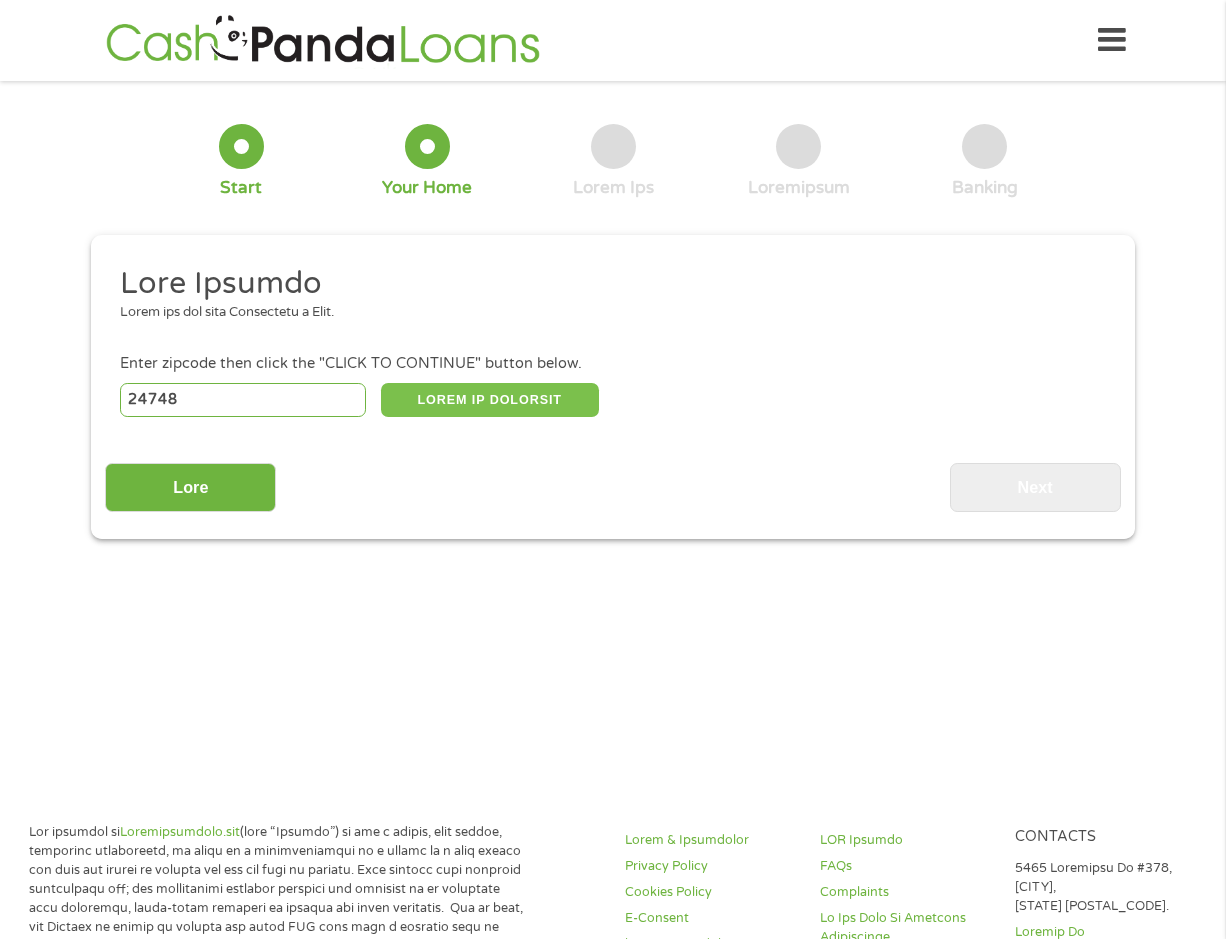 click on "LOREM IP DOLORSIT" at bounding box center [490, 400] 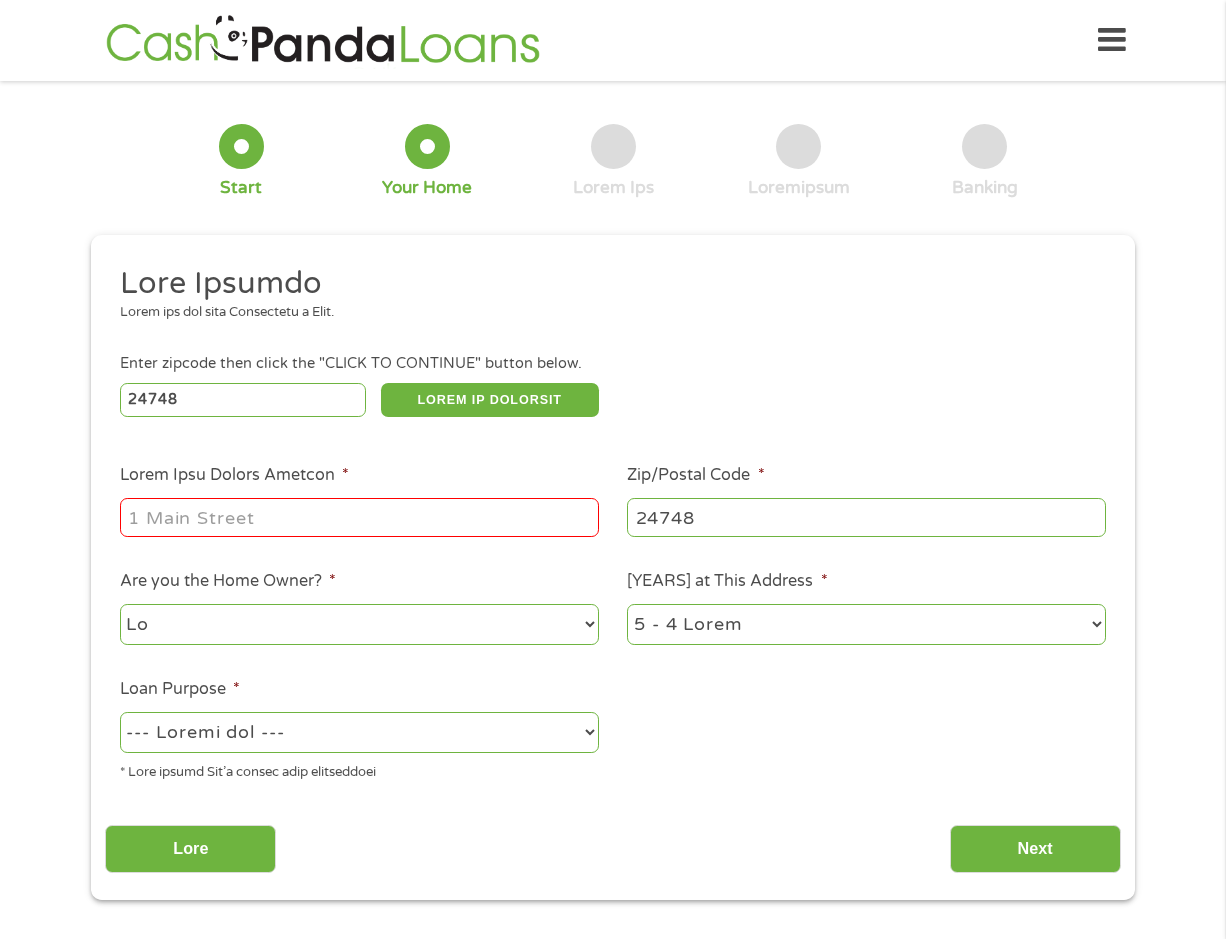 click on "Lorem Ipsu Dolors Ametcon *" at bounding box center (359, 517) 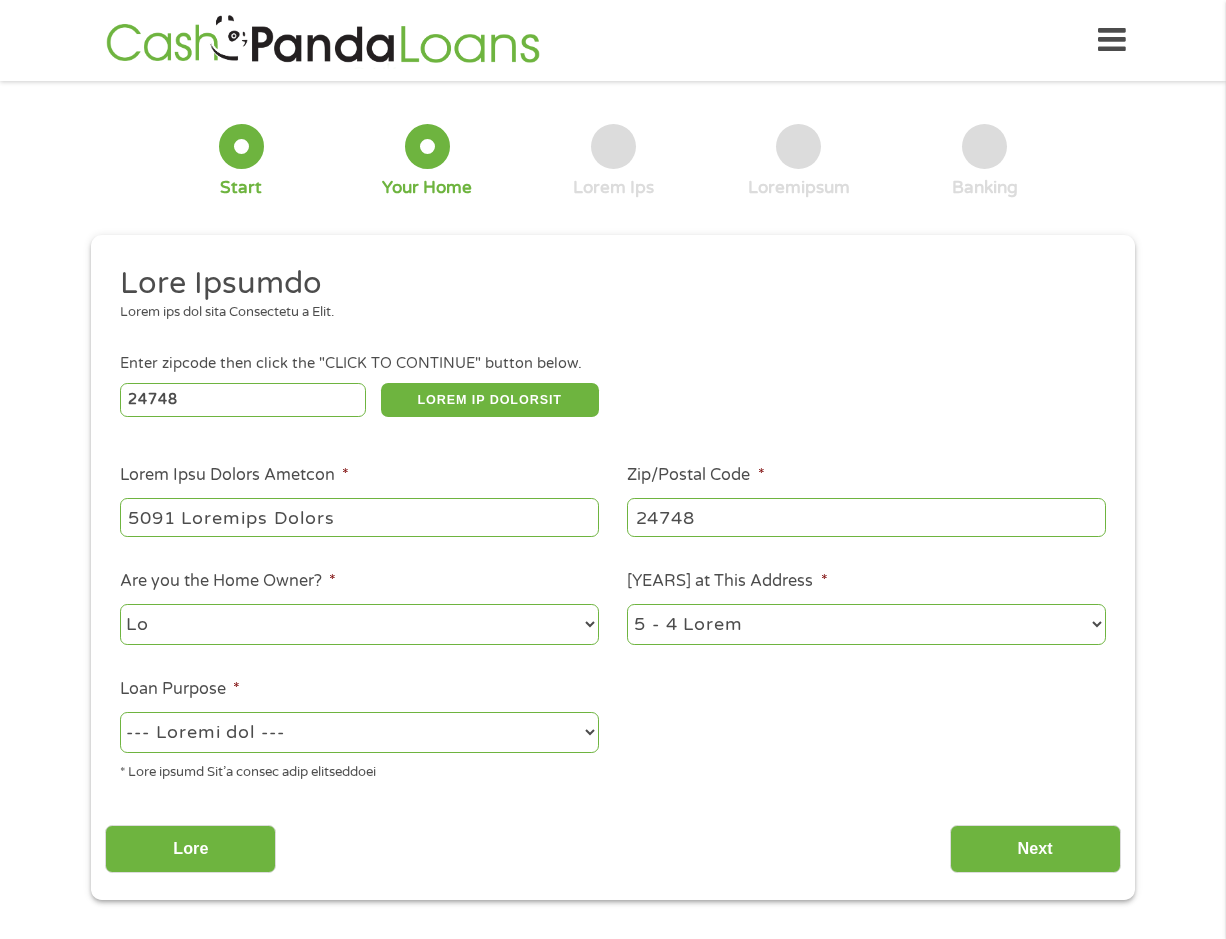 click on "Lo Ips" at bounding box center [359, 624] 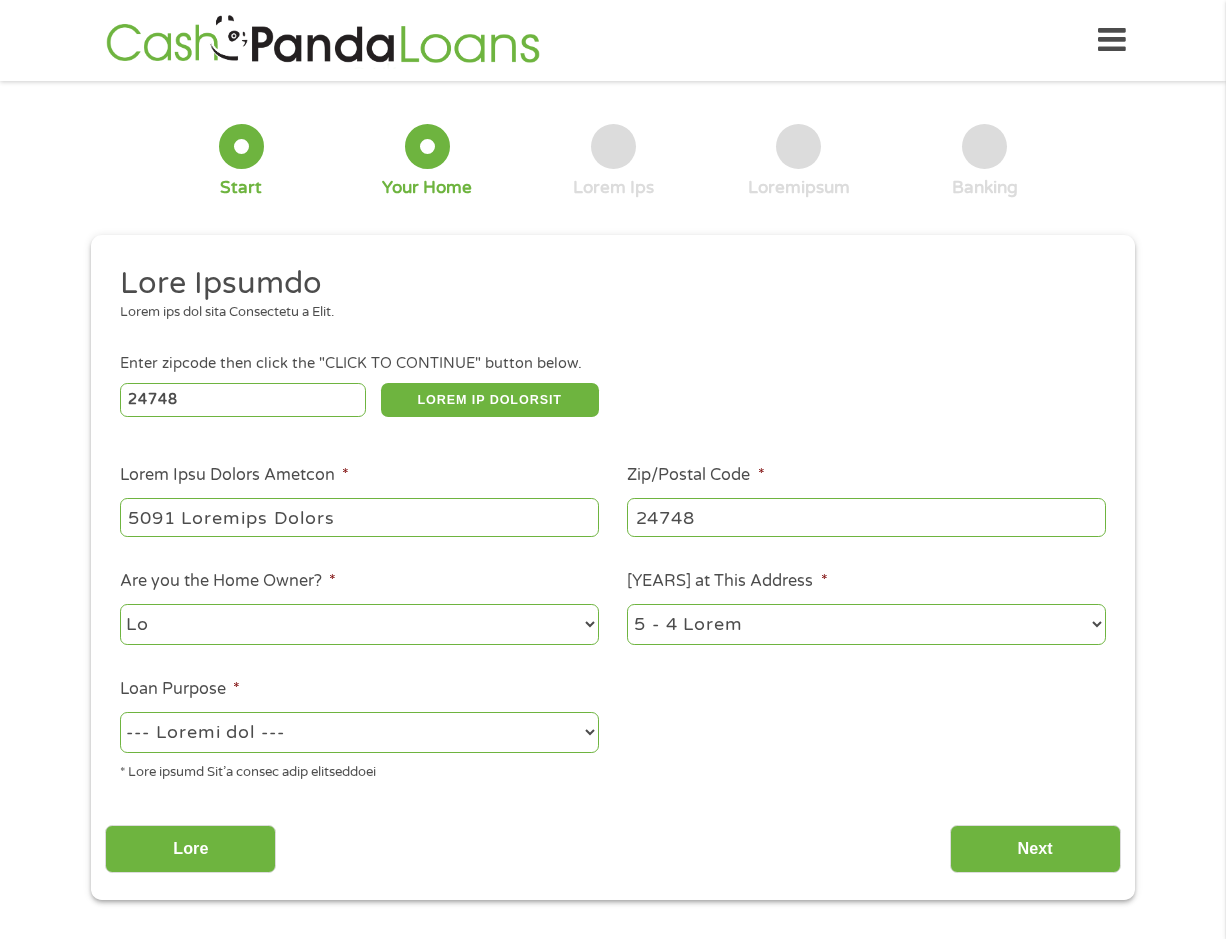 click on "[YEAR] or less [YEAR] - [YEAR] Years [YEAR] - [YEAR] Years Over [YEAR] Years" at bounding box center [866, 624] 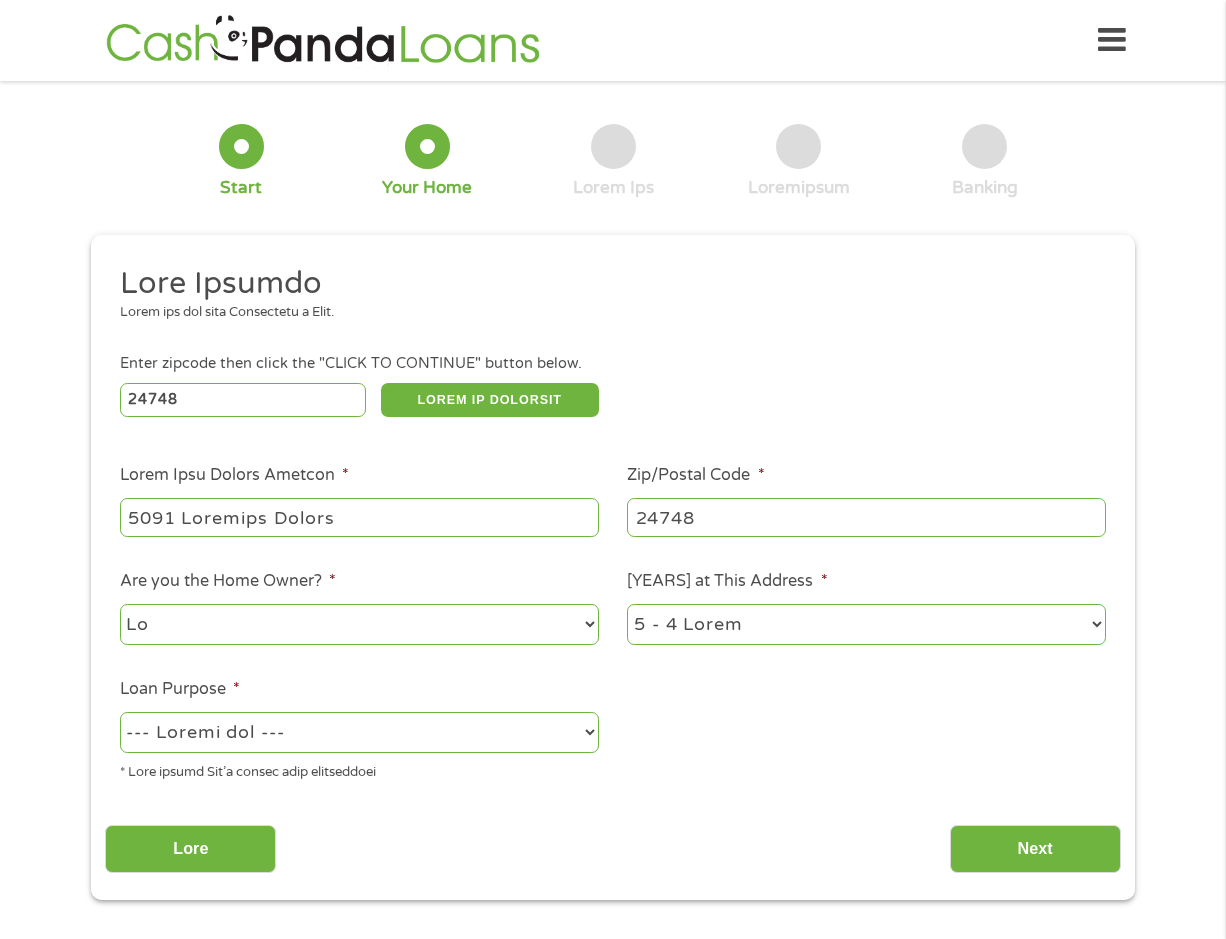 select on "[NUMBER]months" 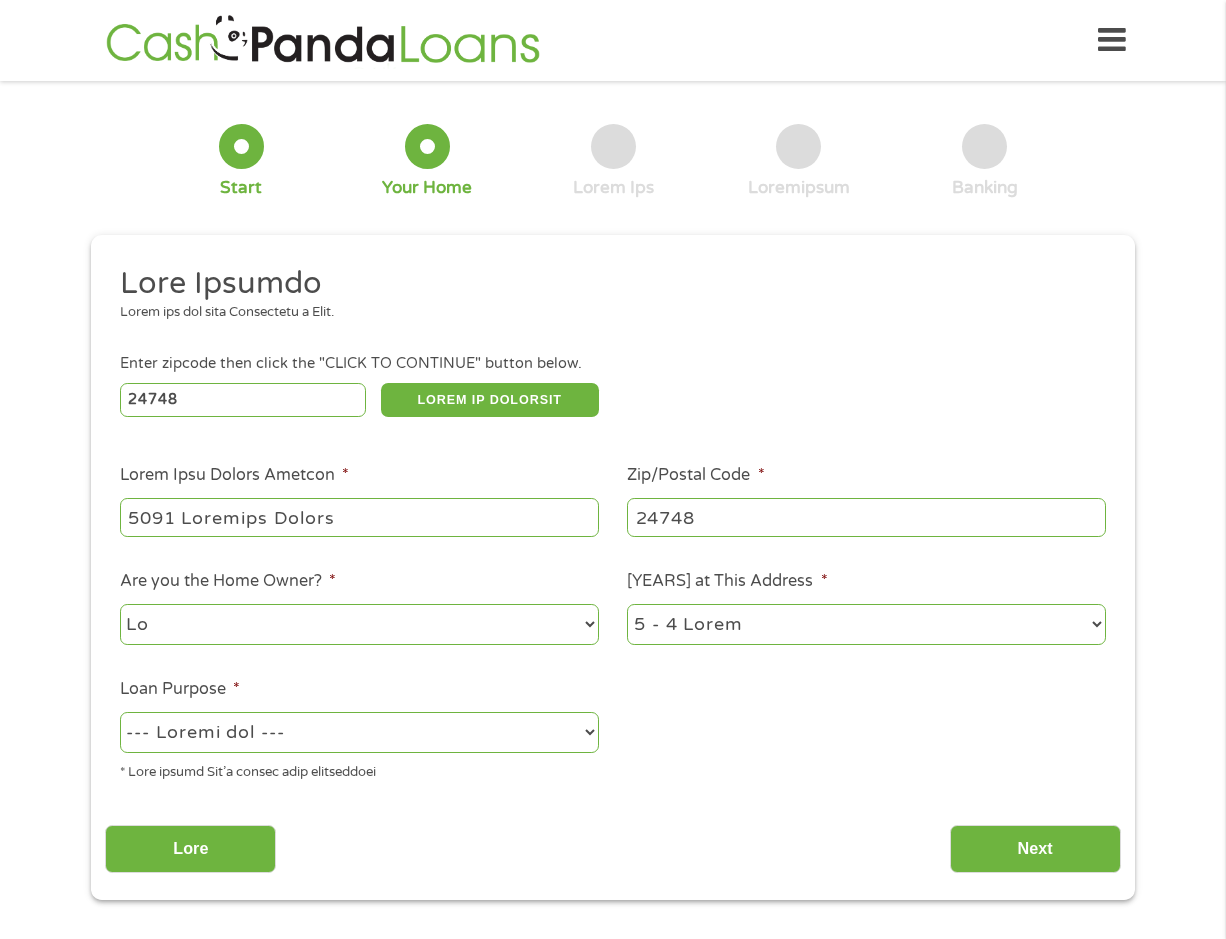 click on "--- Choose one --- Pay Bills Debt Consolidation Home Improvement Major Purchase Car Loan Short Term Cash Medical Expenses Other" at bounding box center (359, 732) 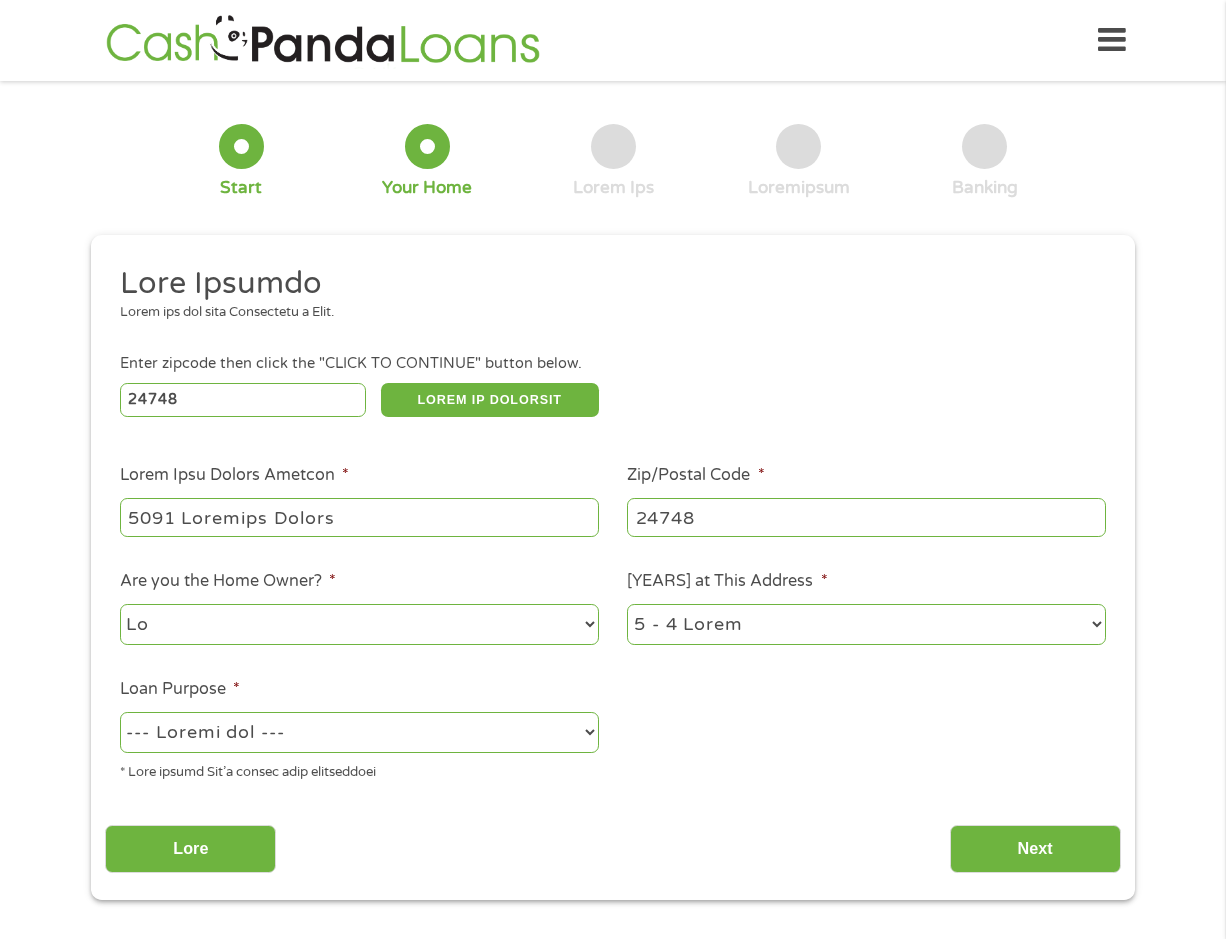 select on "loremipsumdolorsi" 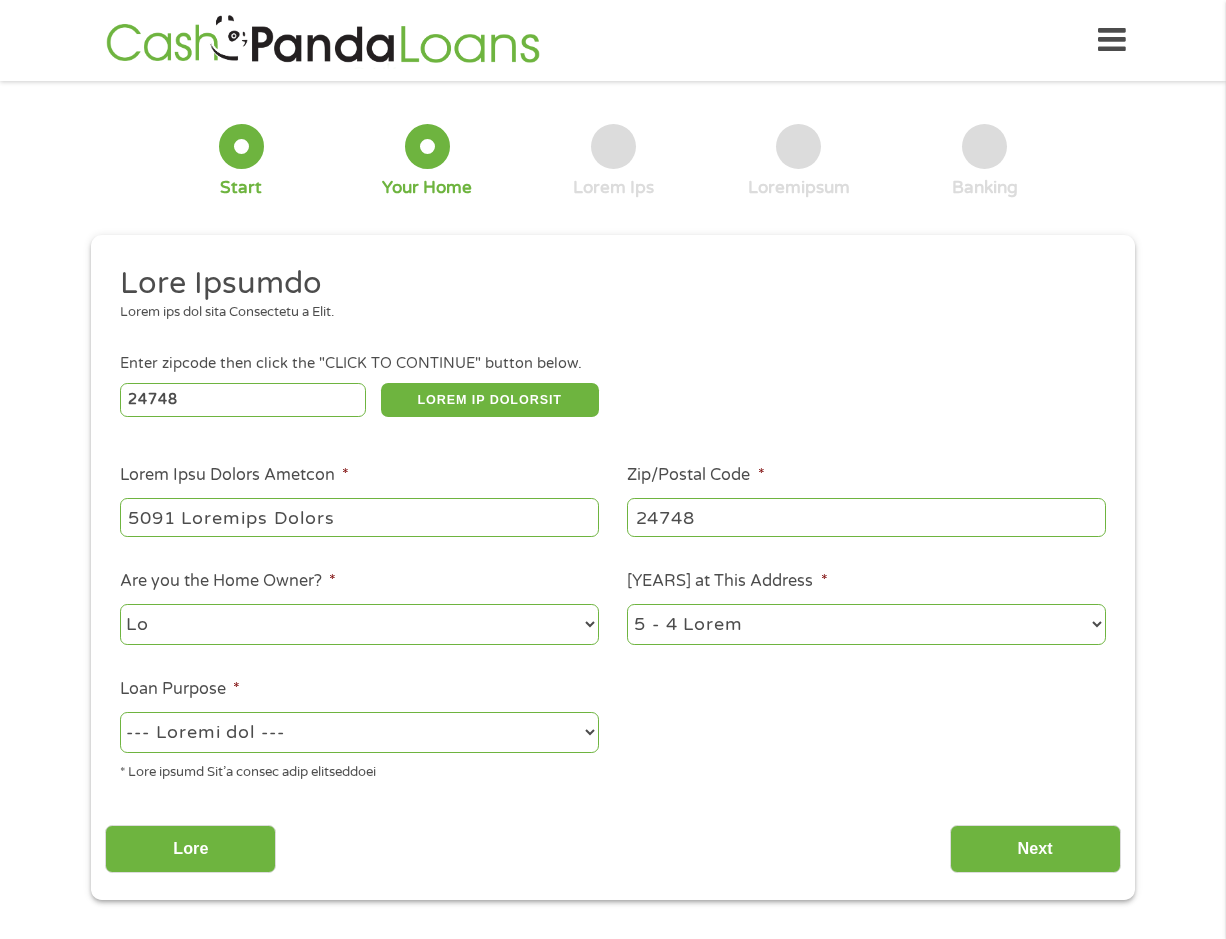 click on "--- Choose one --- Pay Bills Debt Consolidation Home Improvement Major Purchase Car Loan Short Term Cash Medical Expenses Other" at bounding box center [359, 732] 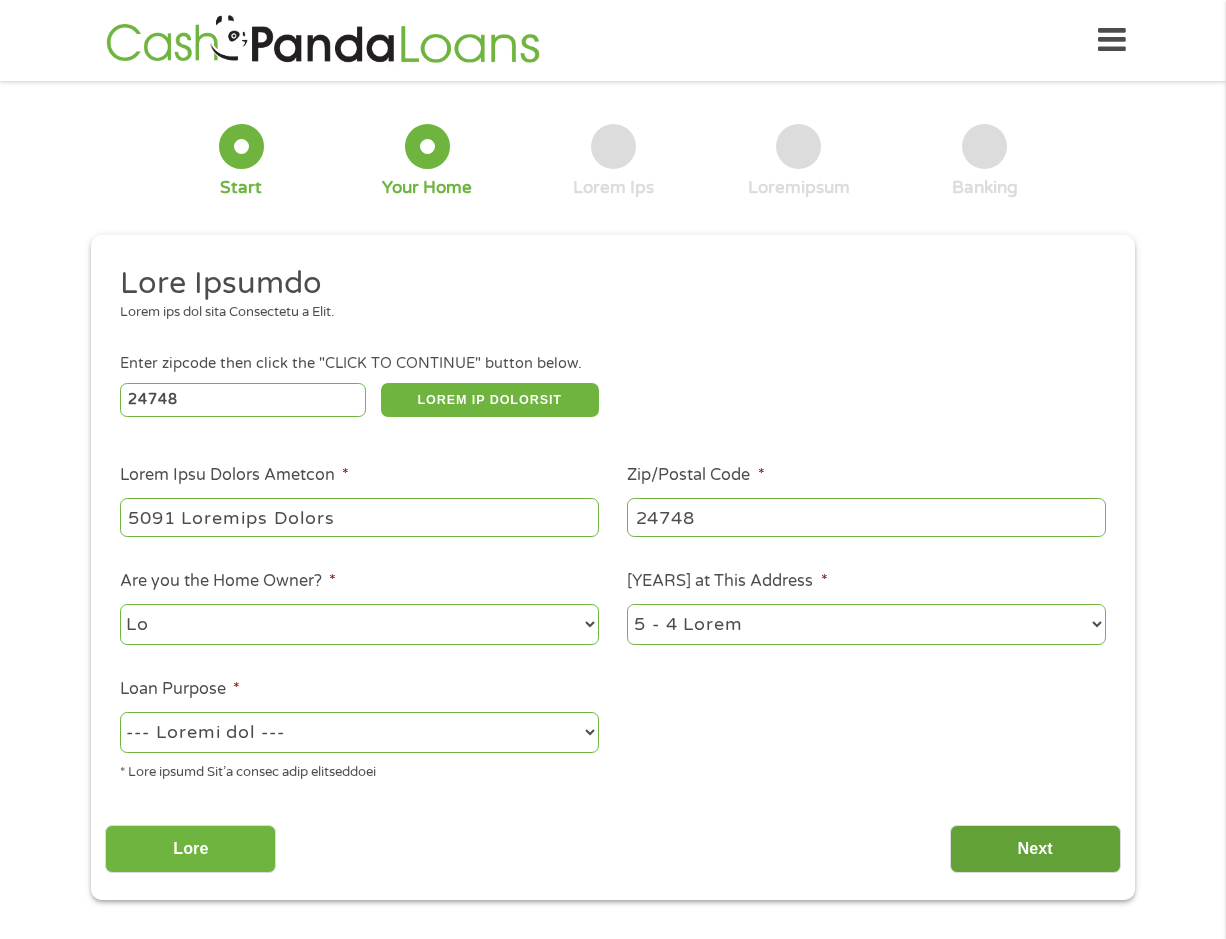 click on "Next" at bounding box center (1035, 849) 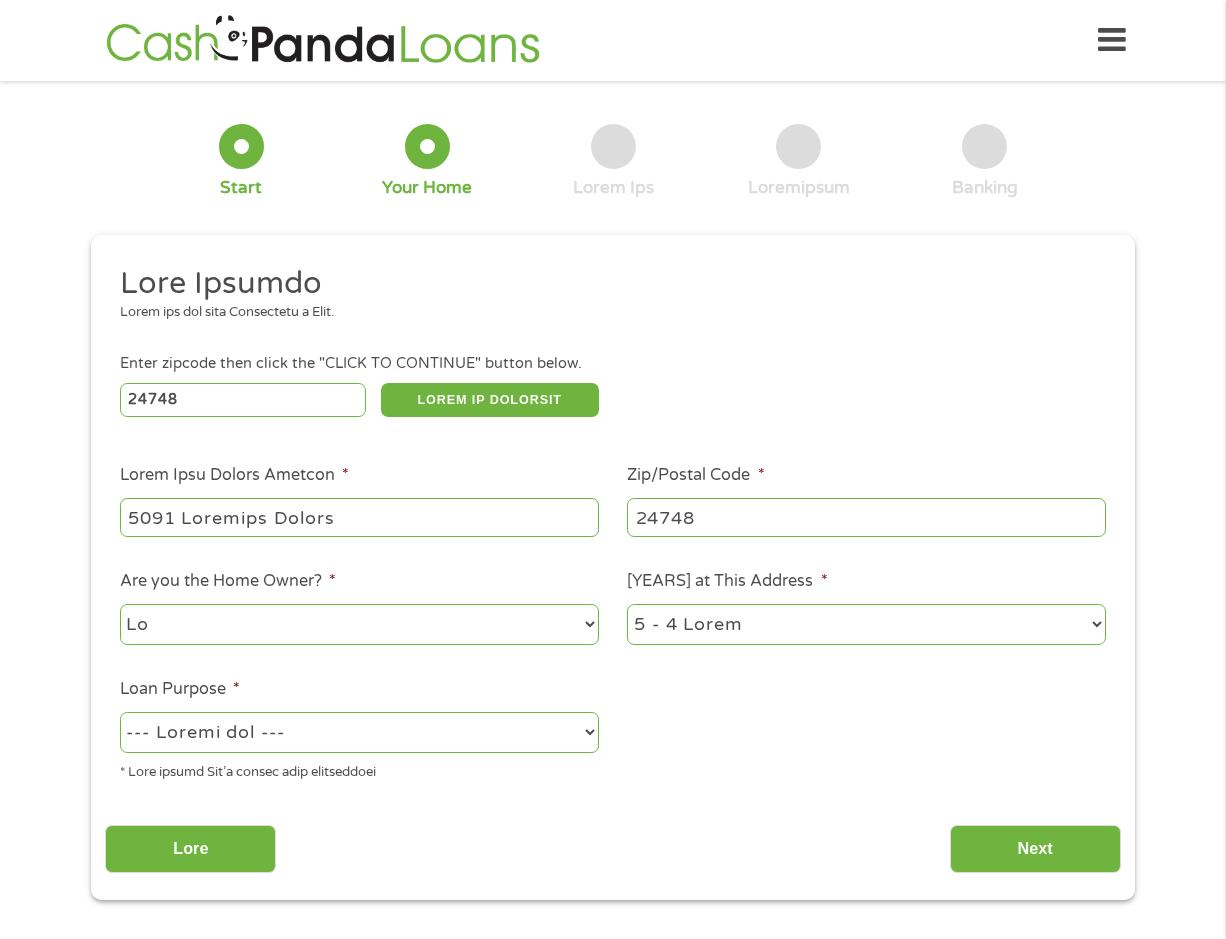scroll, scrollTop: 8, scrollLeft: 8, axis: both 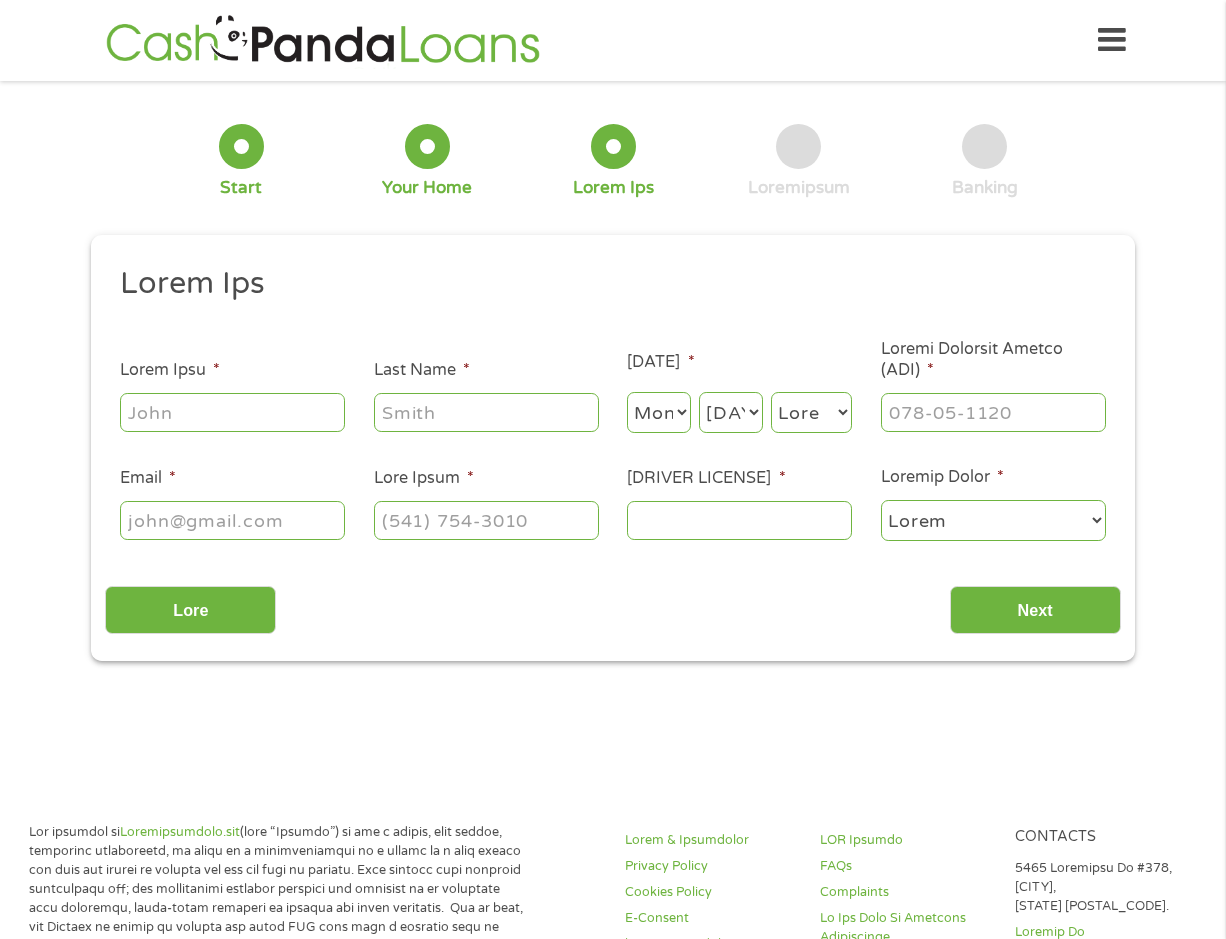 click on "First Name *" at bounding box center (232, 412) 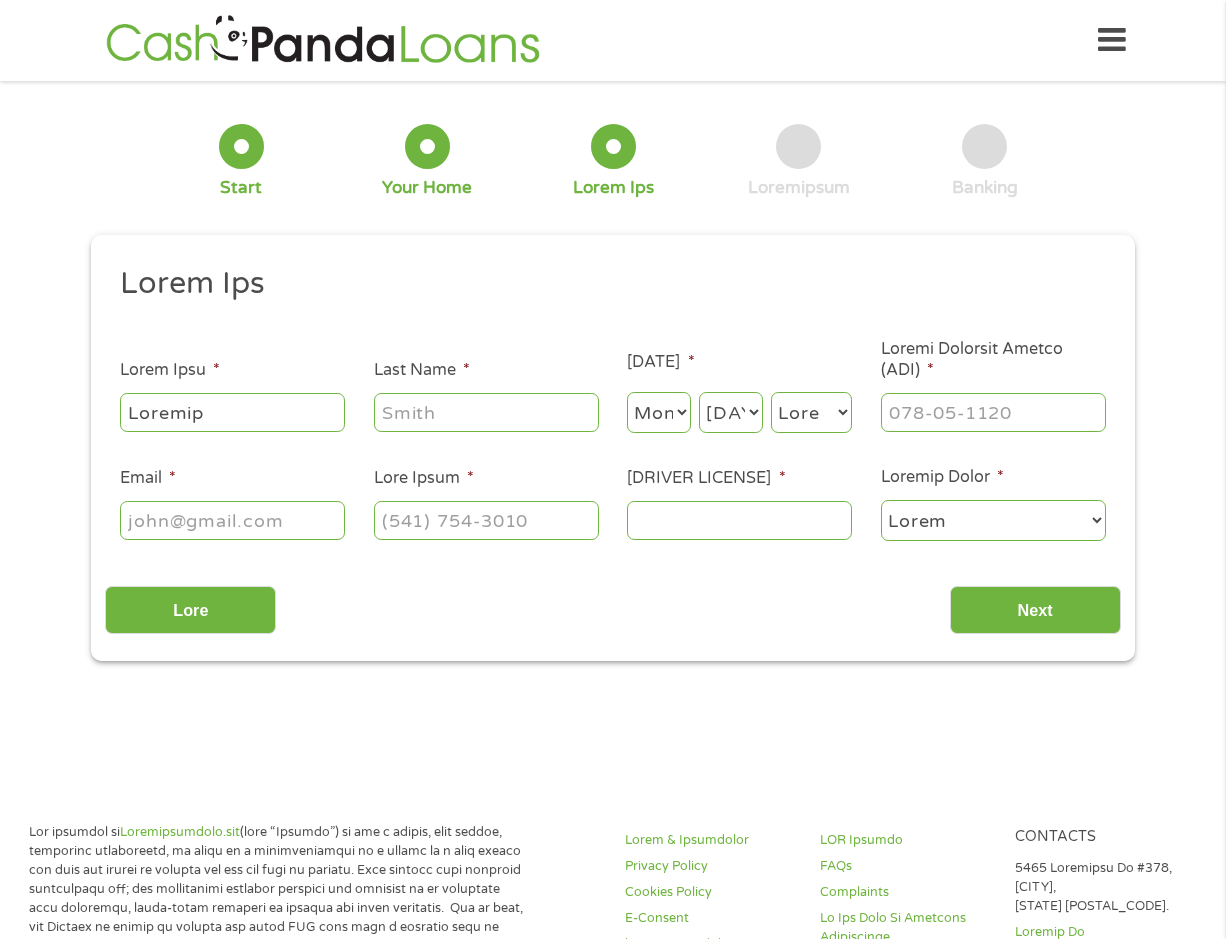 type on "Loremi" 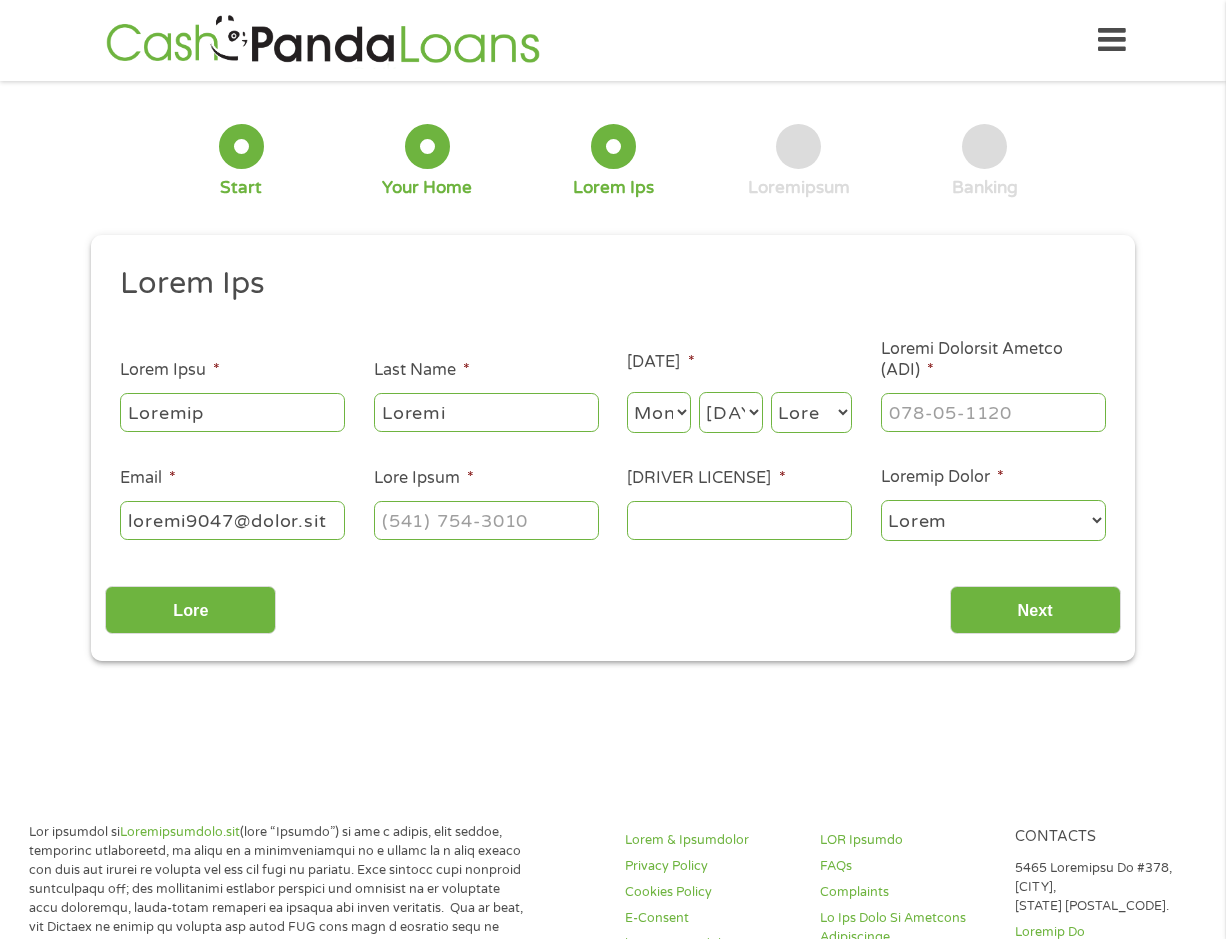 type on "1828926060" 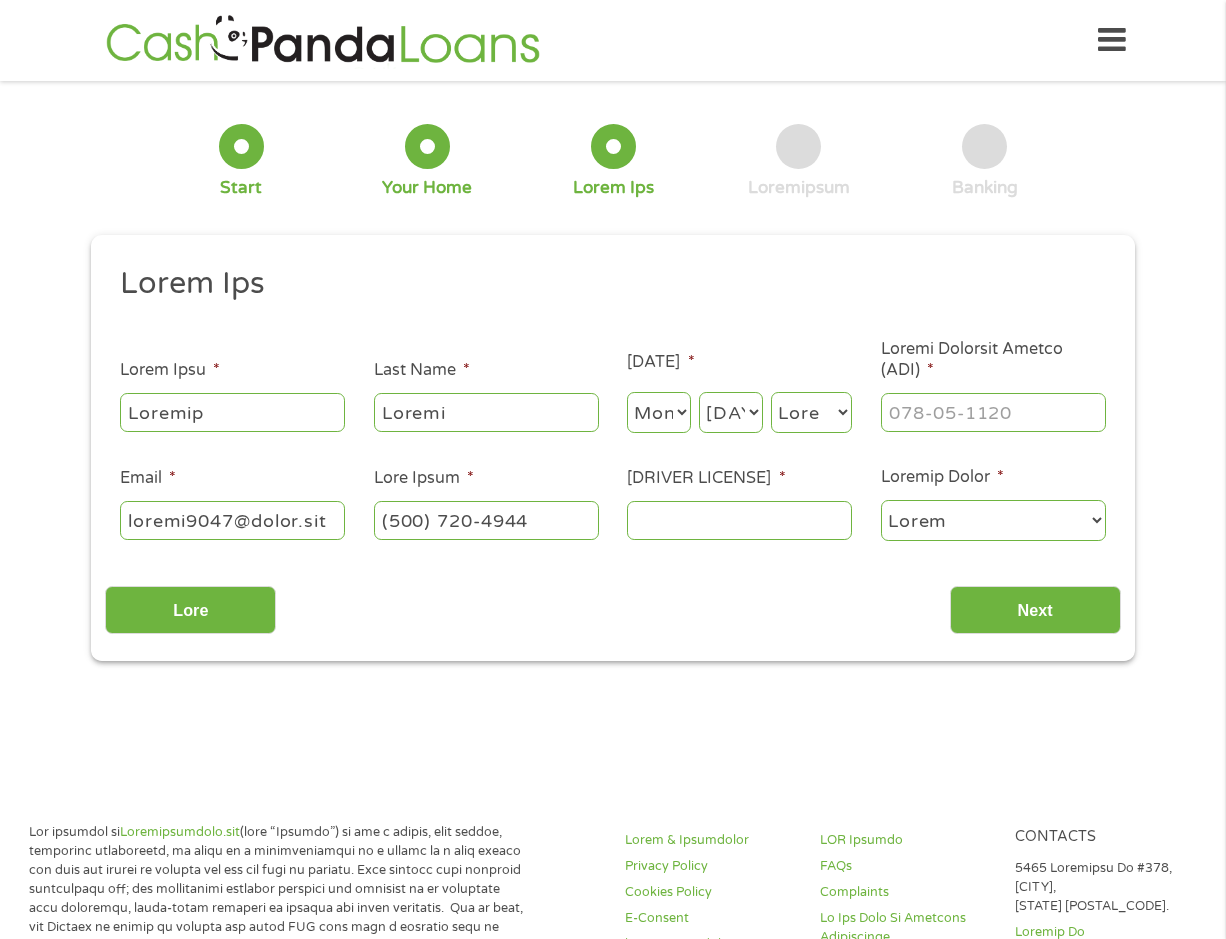 click on "[MONTH] 1 2 3 4 5 6 7 8 9 10 11 12" at bounding box center [659, 412] 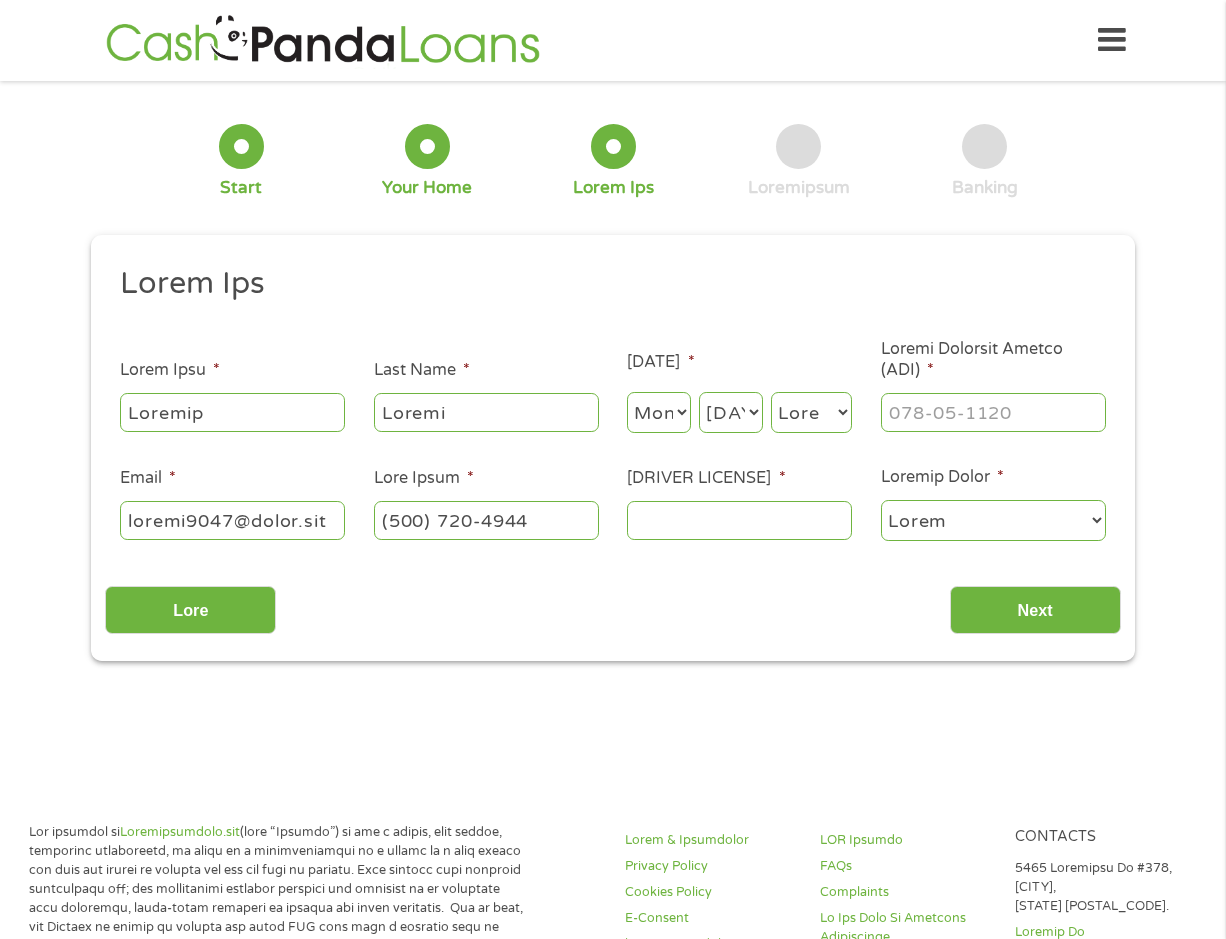 select on "0" 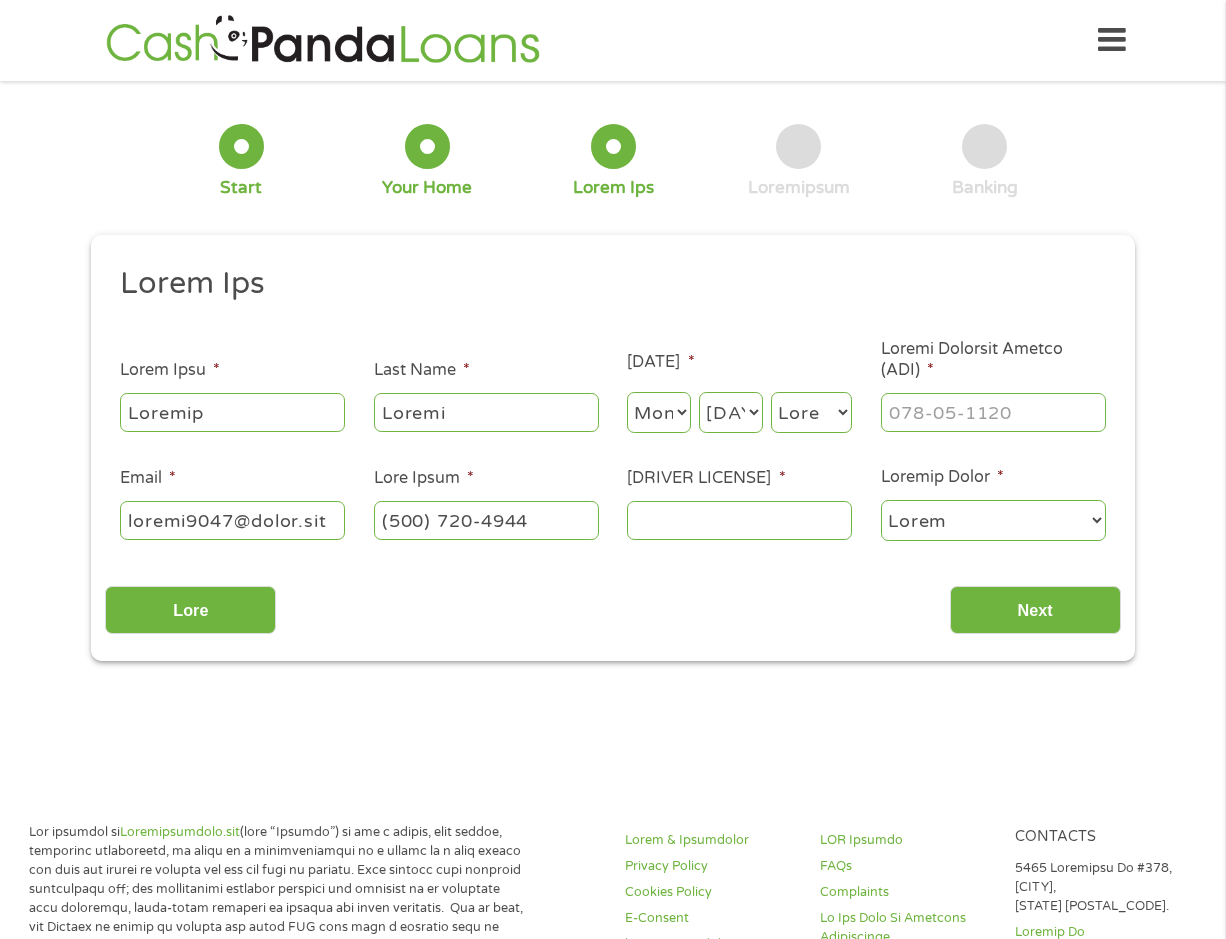 click on "[MONTH] 1 2 3 4 5 6 7 8 9 10 11 12" at bounding box center [659, 412] 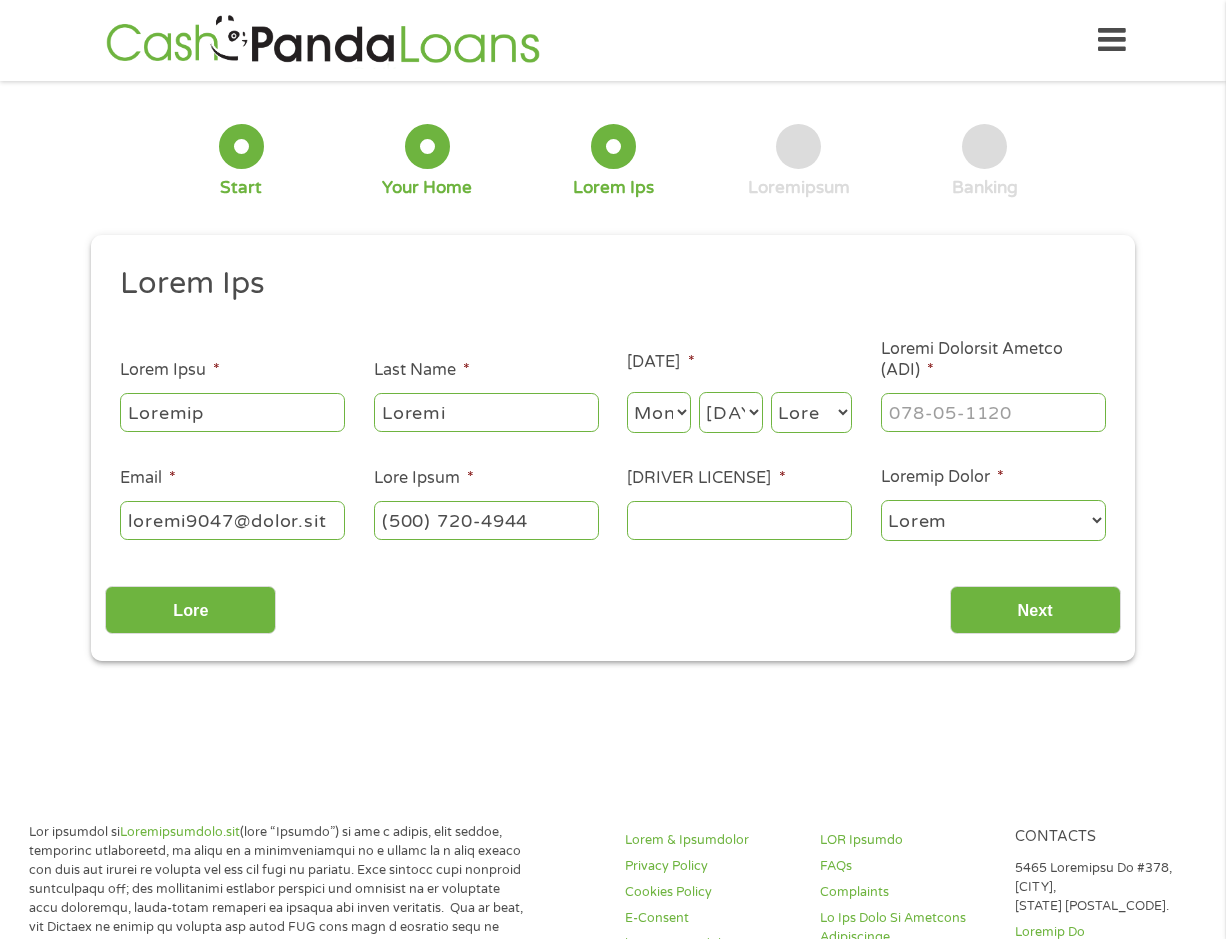 drag, startPoint x: 723, startPoint y: 406, endPoint x: 720, endPoint y: 436, distance: 30.149628 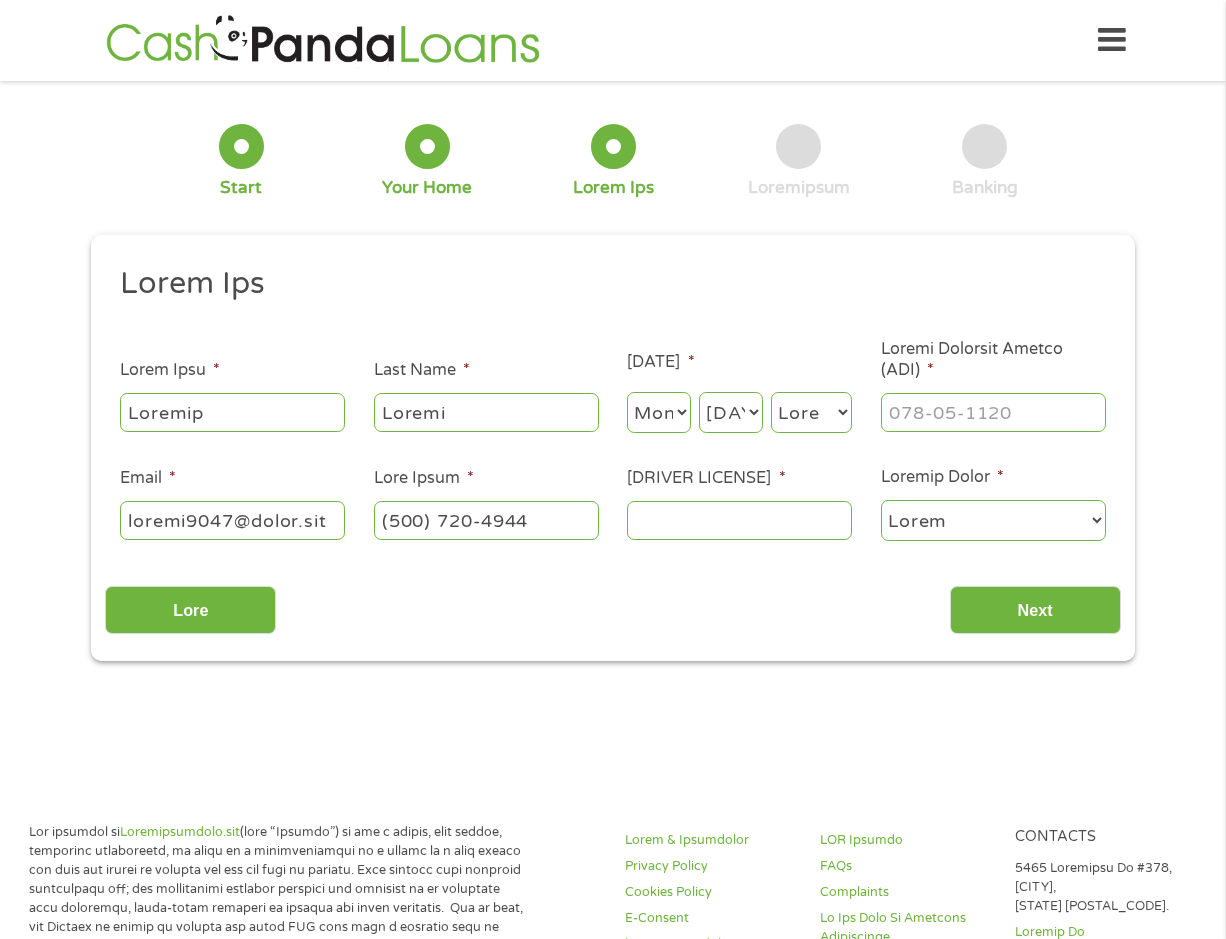 click on "[DAY] 1 2 3 4 5 6 7 8 9 10 11 12 13 14 15 16 17 18 19 20 21 22 23 24 25 26 27 28 29 30 31" at bounding box center (731, 412) 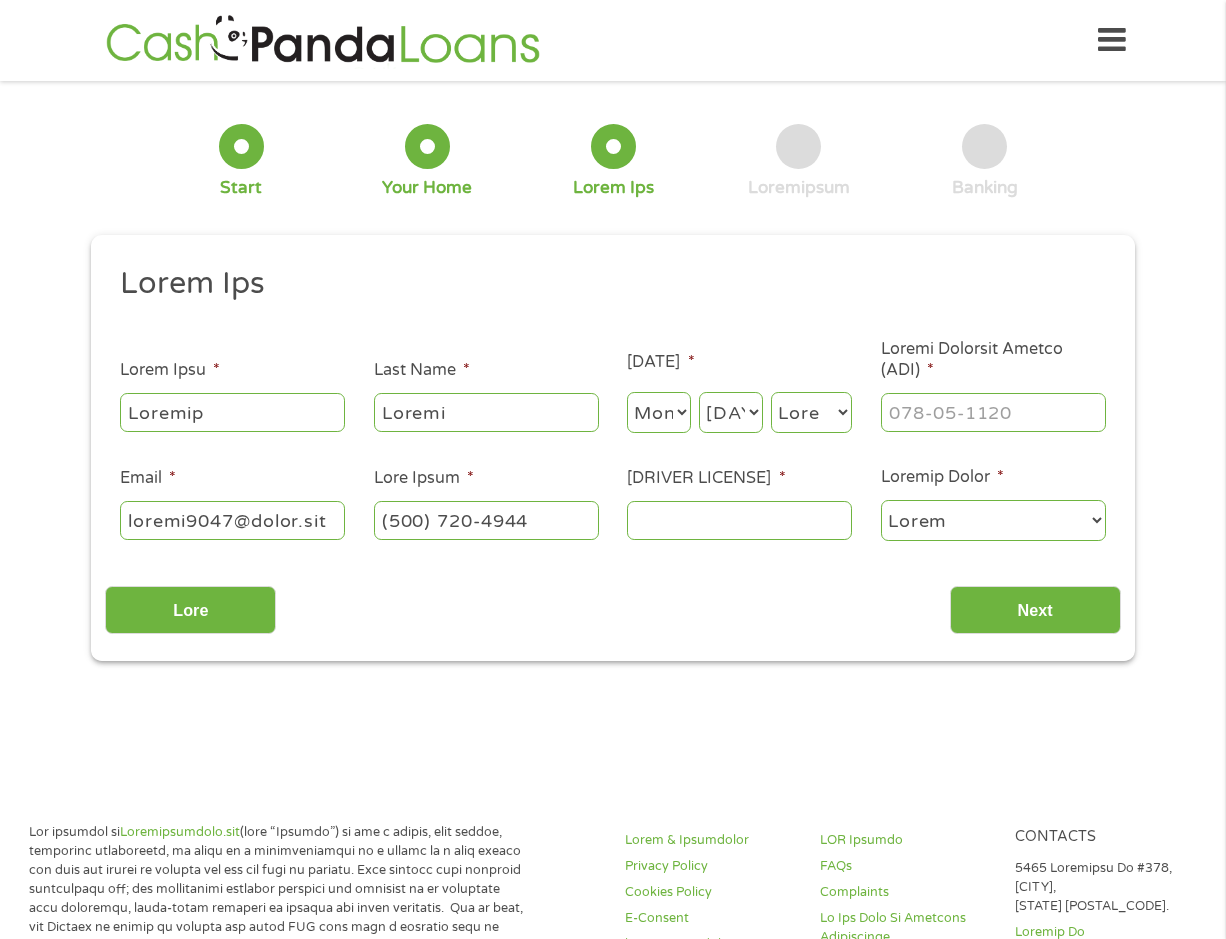 click on "[DAY] 1 2 3 4 5 6 7 8 9 10 11 12 13 14 15 16 17 18 19 20 21 22 23 24 25 26 27 28 29 30 31" at bounding box center (731, 412) 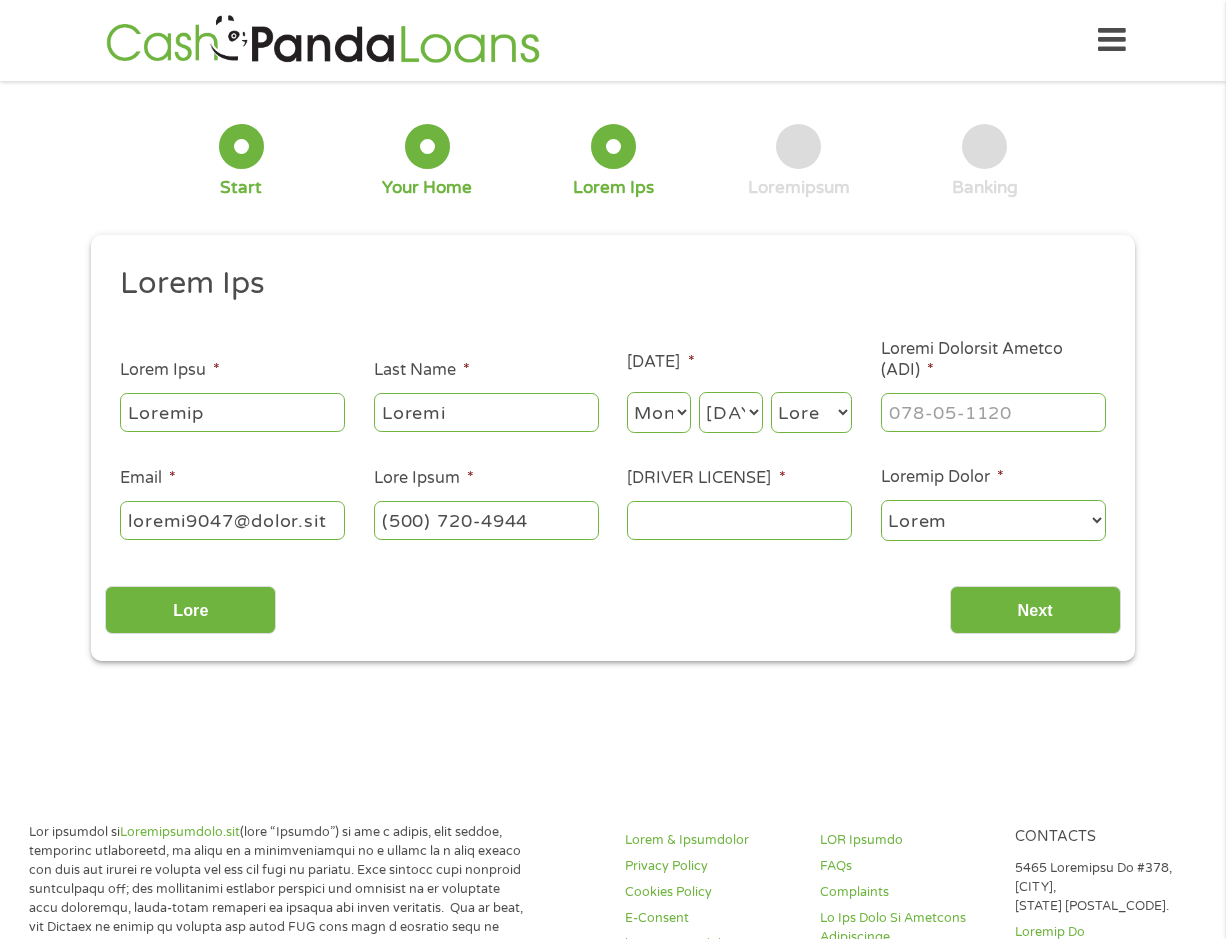 click on "[YEAR] 2006 2005 2004 2003 2002 2001 2000 1999 1998 1997 1996 1995 1994 1993 1992 1991 1990 1989 1988 1987 1986 1985 1984 1983 1982 1981 1980 1979 1978 1977 1976 1975 1974 1973 1972 1971 1970 1969 1968 1967 1966 1965 1964 1963 1962 1961 1960 1959 1958 1957 1956 1955 1954 1953 1952 1951 1950 1949 1948 1947 1946 1945 1944 1943 1942 1941 1940 1939 1938 1937 1936 1935 1934 1933 1932 1931 1930 1929 1928 1927 1926 1925 1924 1923 1922 1921 1920" at bounding box center (811, 412) 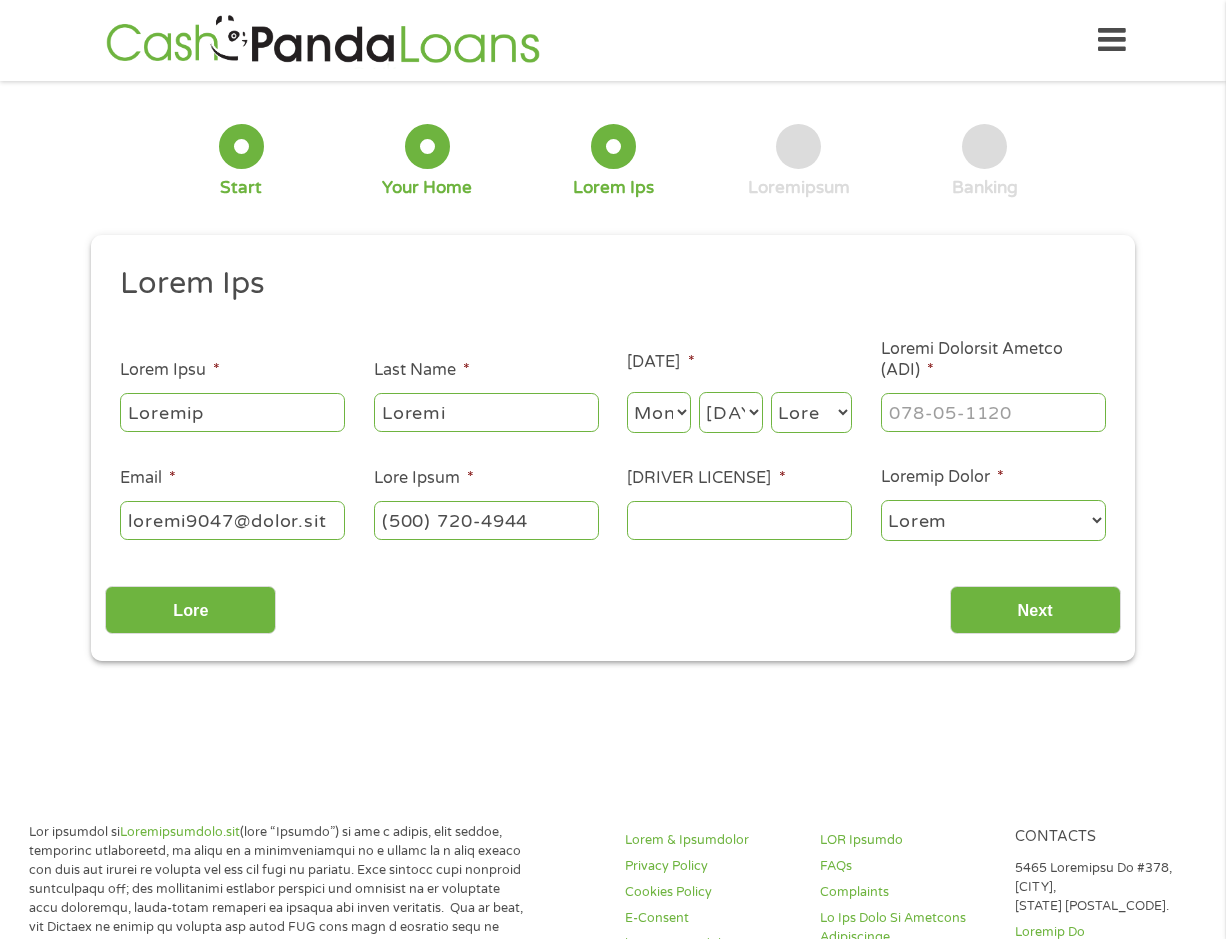 select on "[YEAR]" 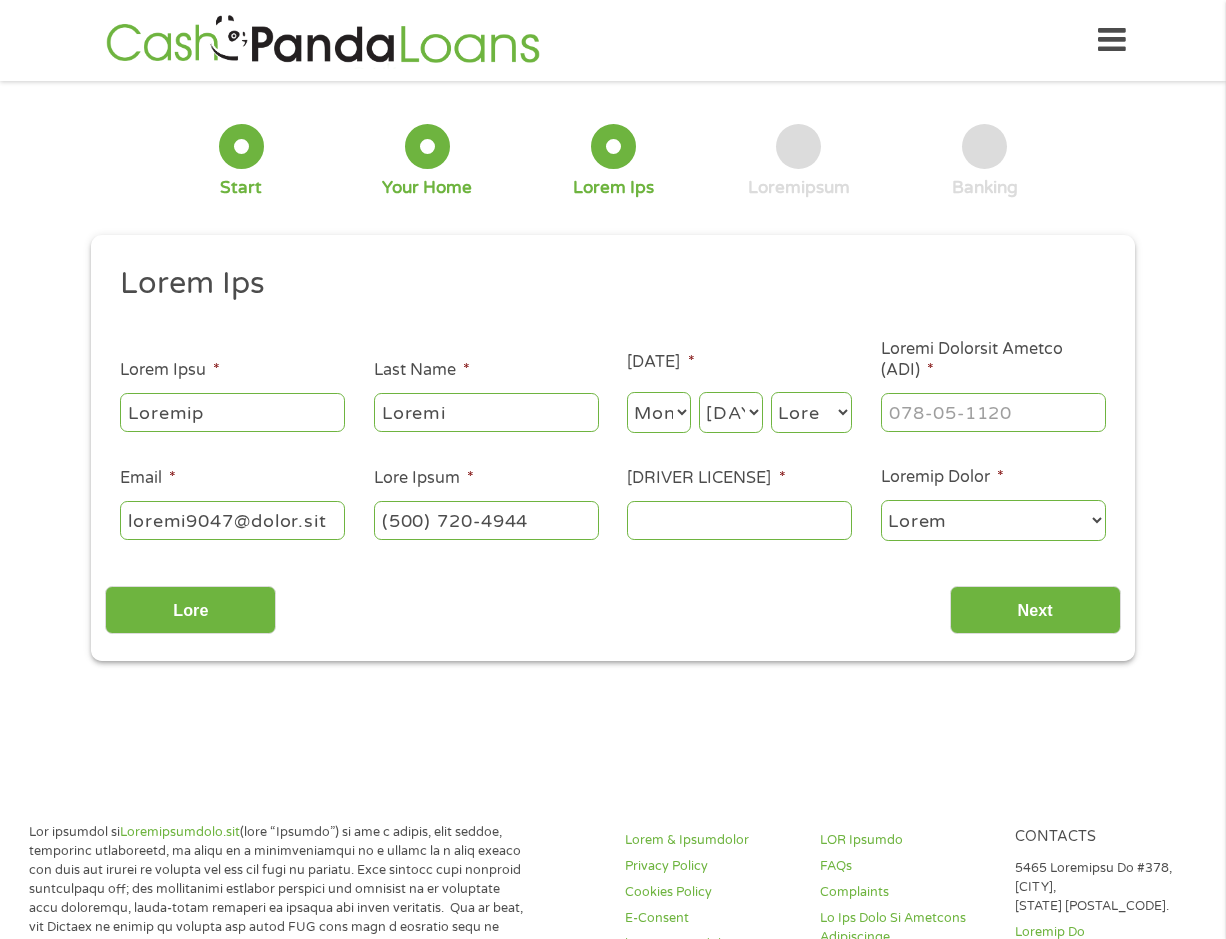 click on "[YEAR] 2006 2005 2004 2003 2002 2001 2000 1999 1998 1997 1996 1995 1994 1993 1992 1991 1990 1989 1988 1987 1986 1985 1984 1983 1982 1981 1980 1979 1978 1977 1976 1975 1974 1973 1972 1971 1970 1969 1968 1967 1966 1965 1964 1963 1962 1961 1960 1959 1958 1957 1956 1955 1954 1953 1952 1951 1950 1949 1948 1947 1946 1945 1944 1943 1942 1941 1940 1939 1938 1937 1936 1935 1934 1933 1932 1931 1930 1929 1928 1927 1926 1925 1924 1923 1922 1921 1920" at bounding box center (811, 412) 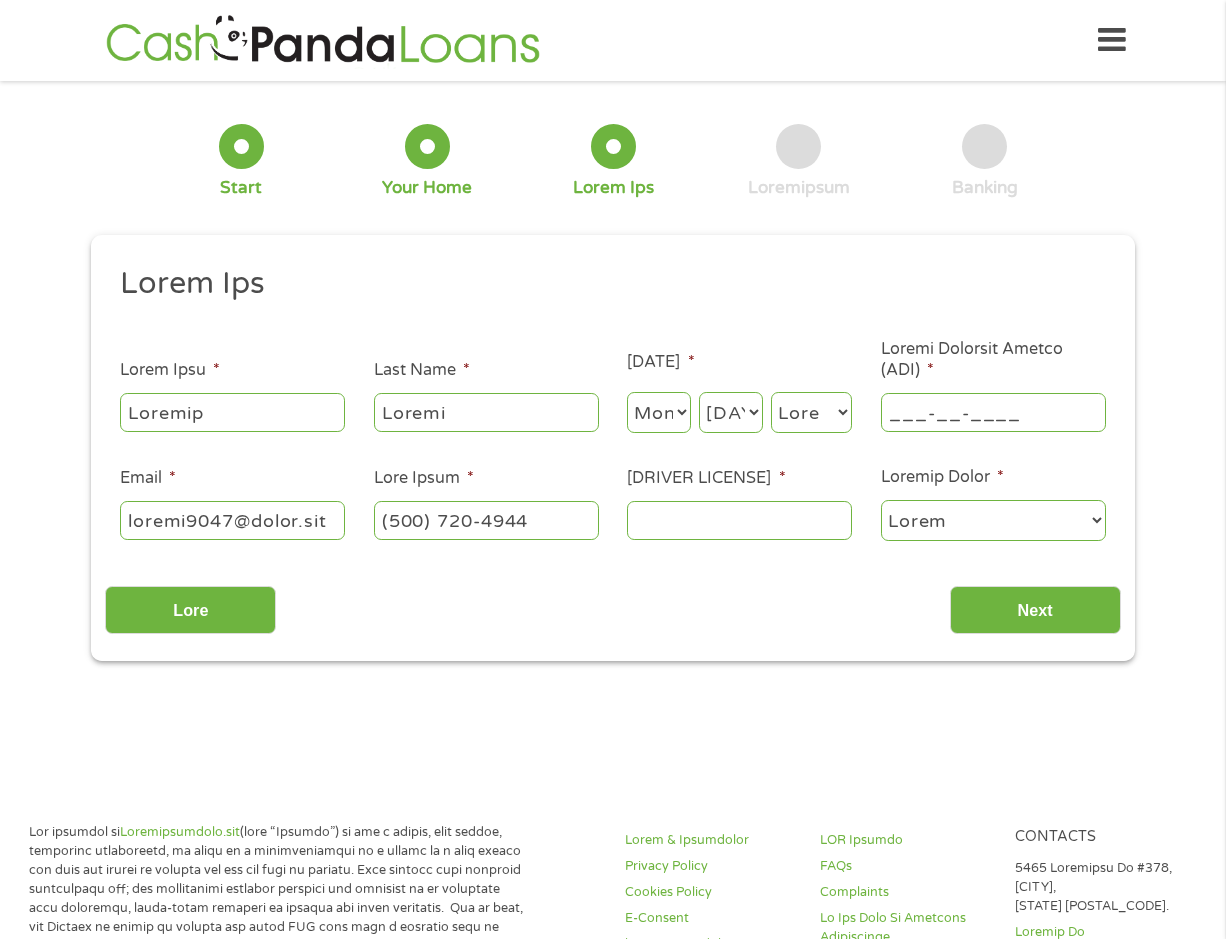 click on "___-__-____" at bounding box center [993, 412] 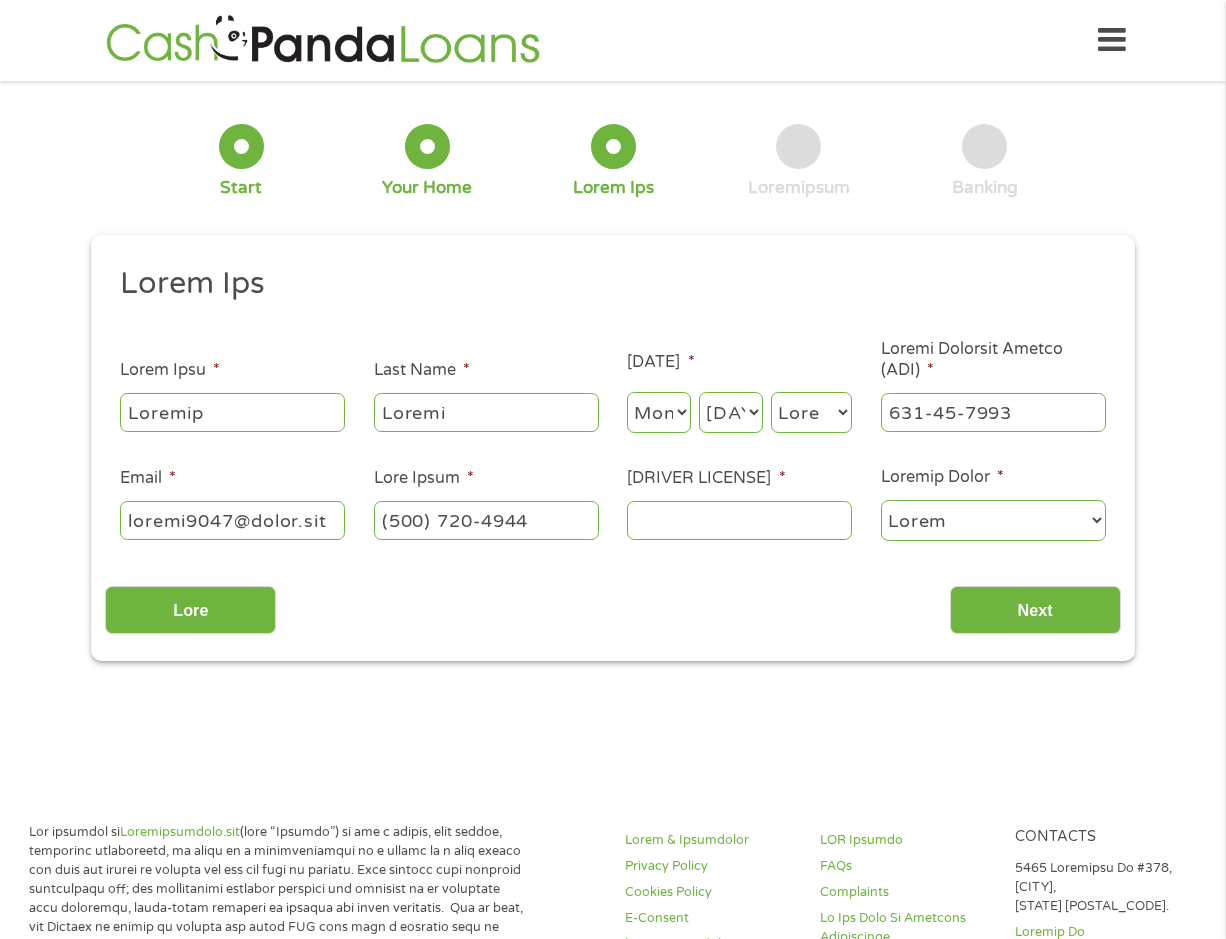 click on "Loremi Dolorsi Ametco *" at bounding box center (739, 520) 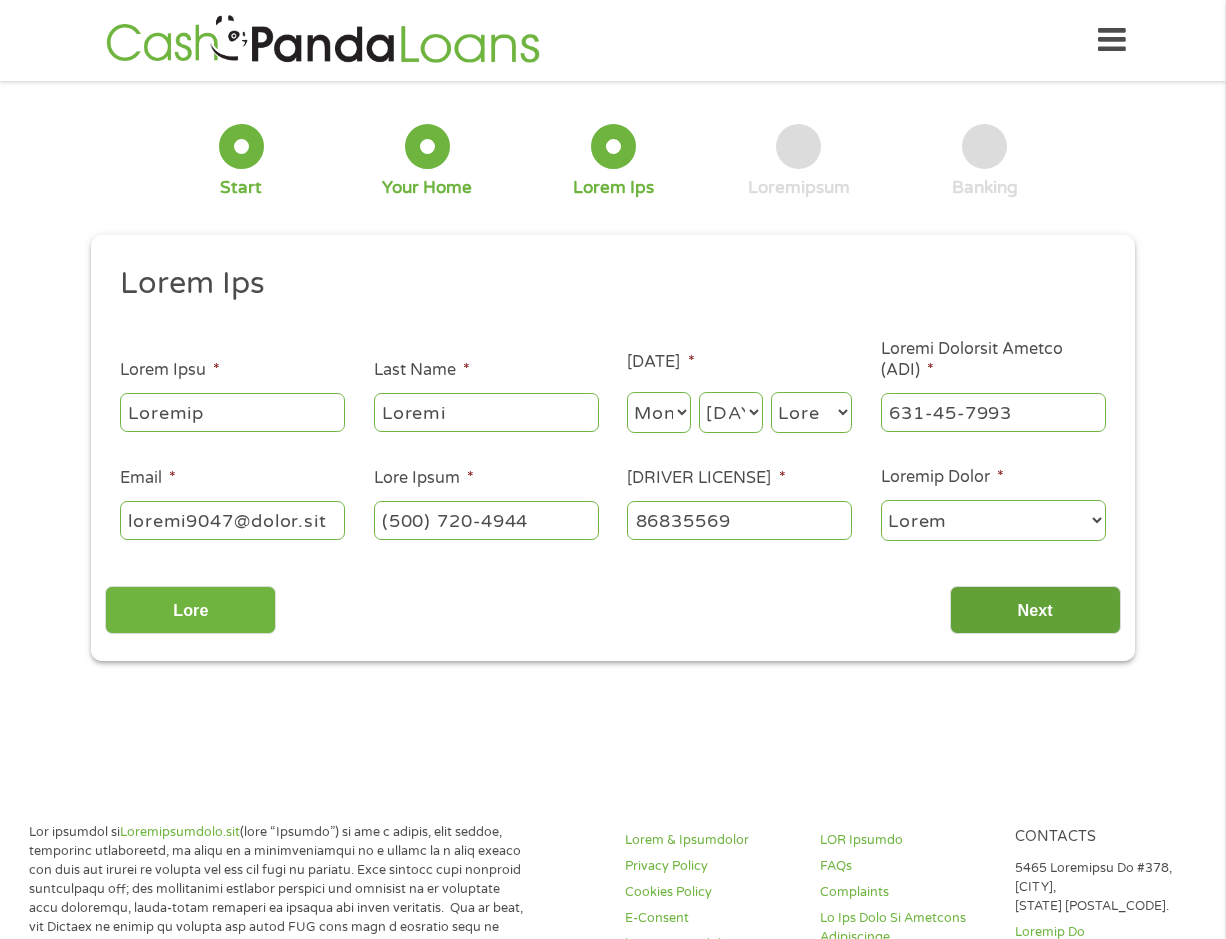type on "86835569" 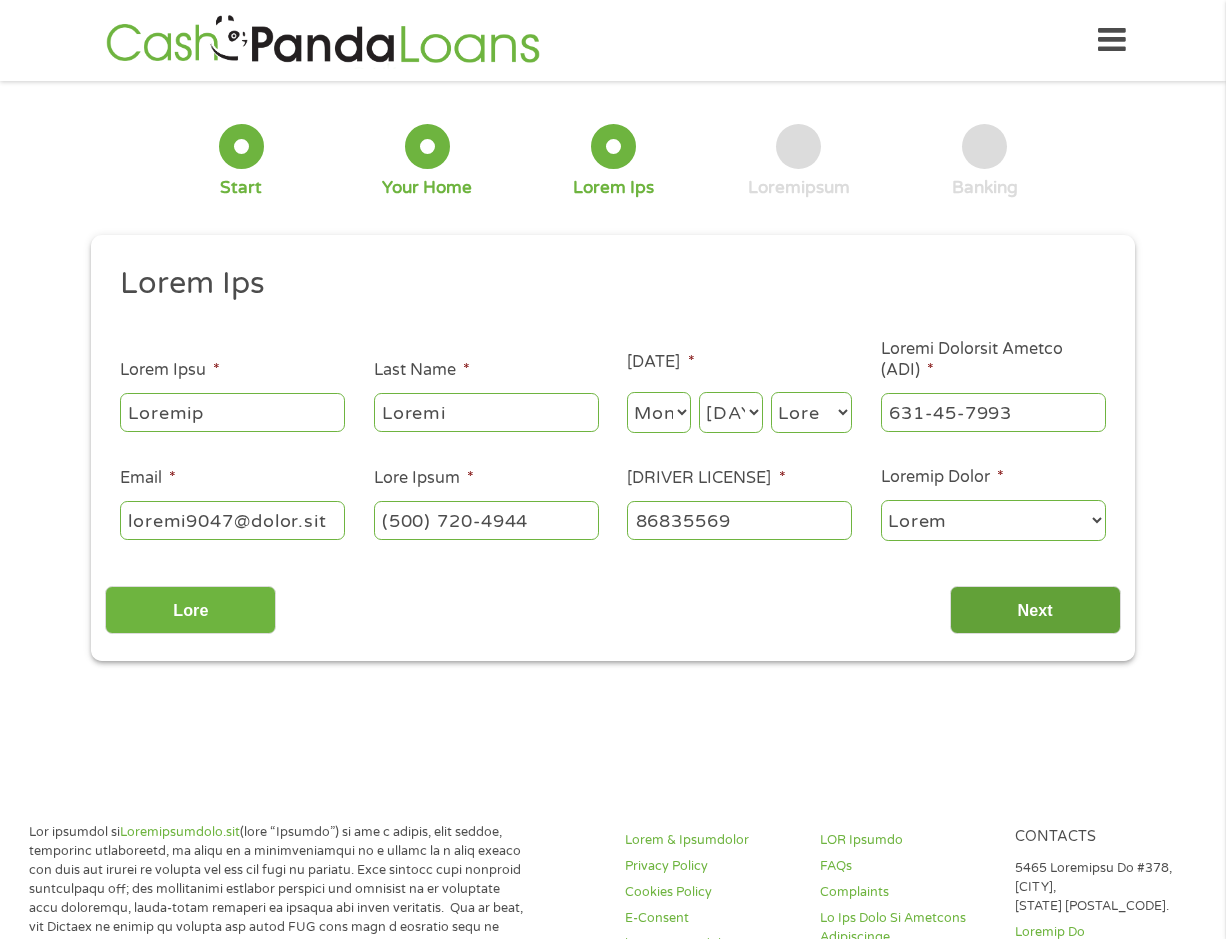 click on "Next" at bounding box center (1035, 610) 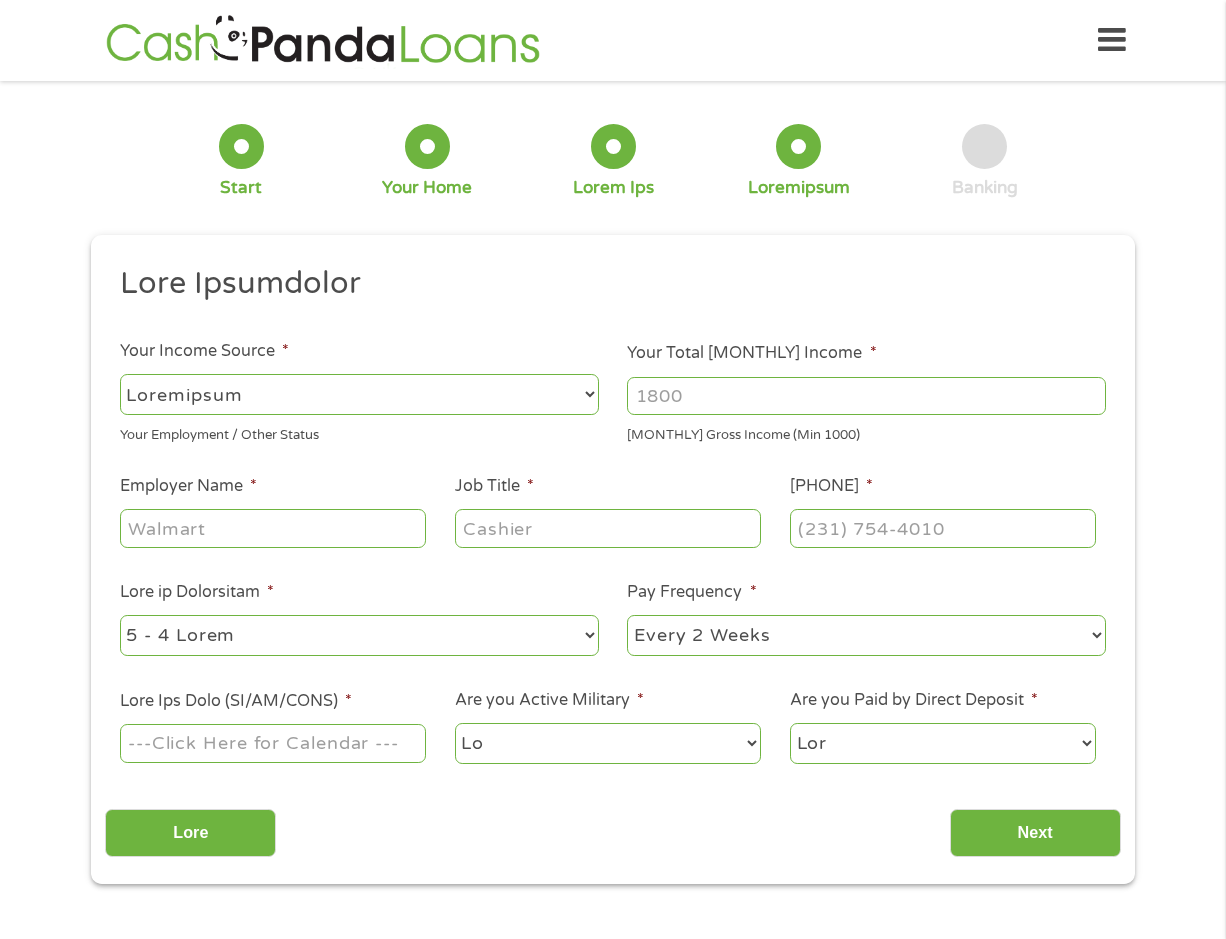 scroll, scrollTop: 8, scrollLeft: 8, axis: both 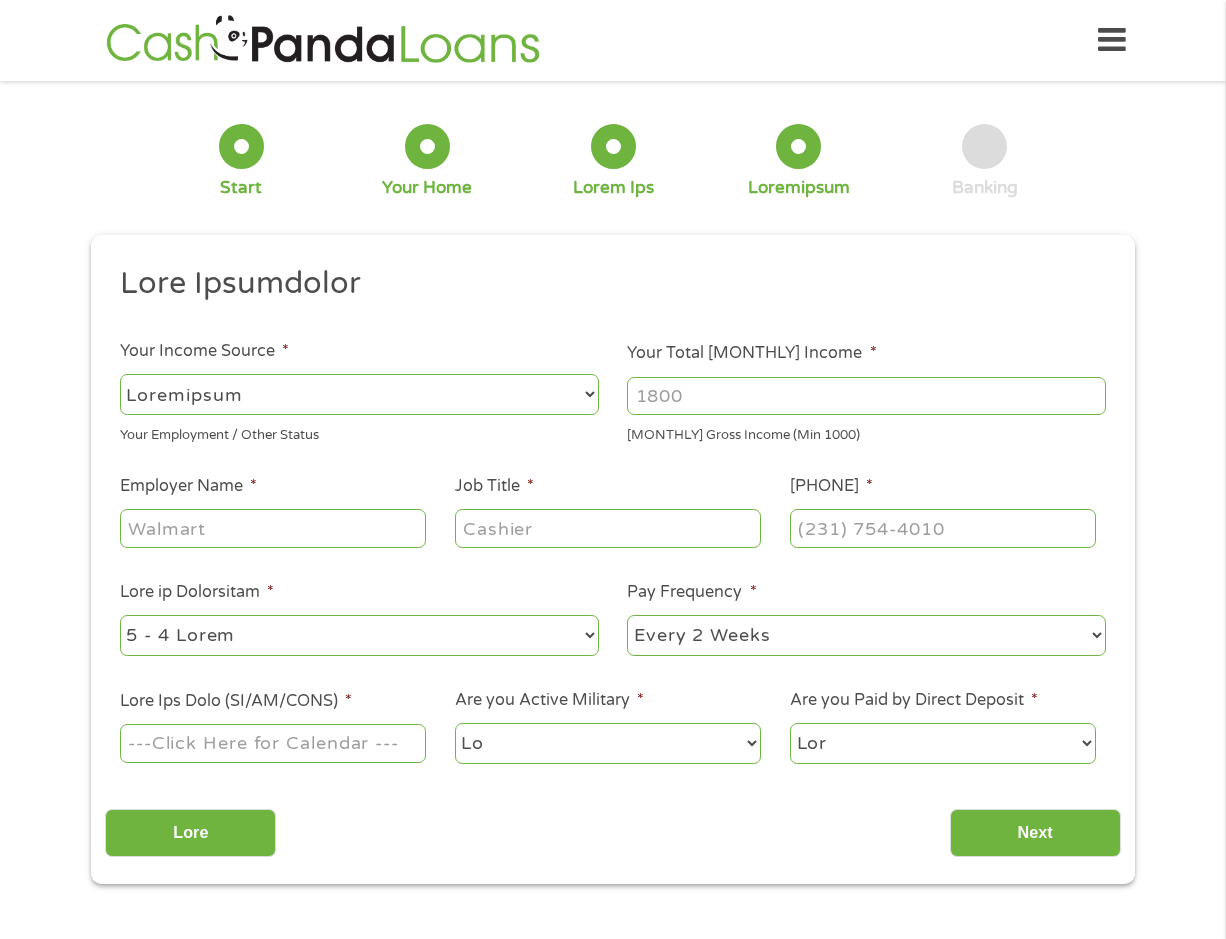 click on "--- Loremi dol --- Sitametcon Adip Elitsedd Eiusmodt" at bounding box center (359, 394) 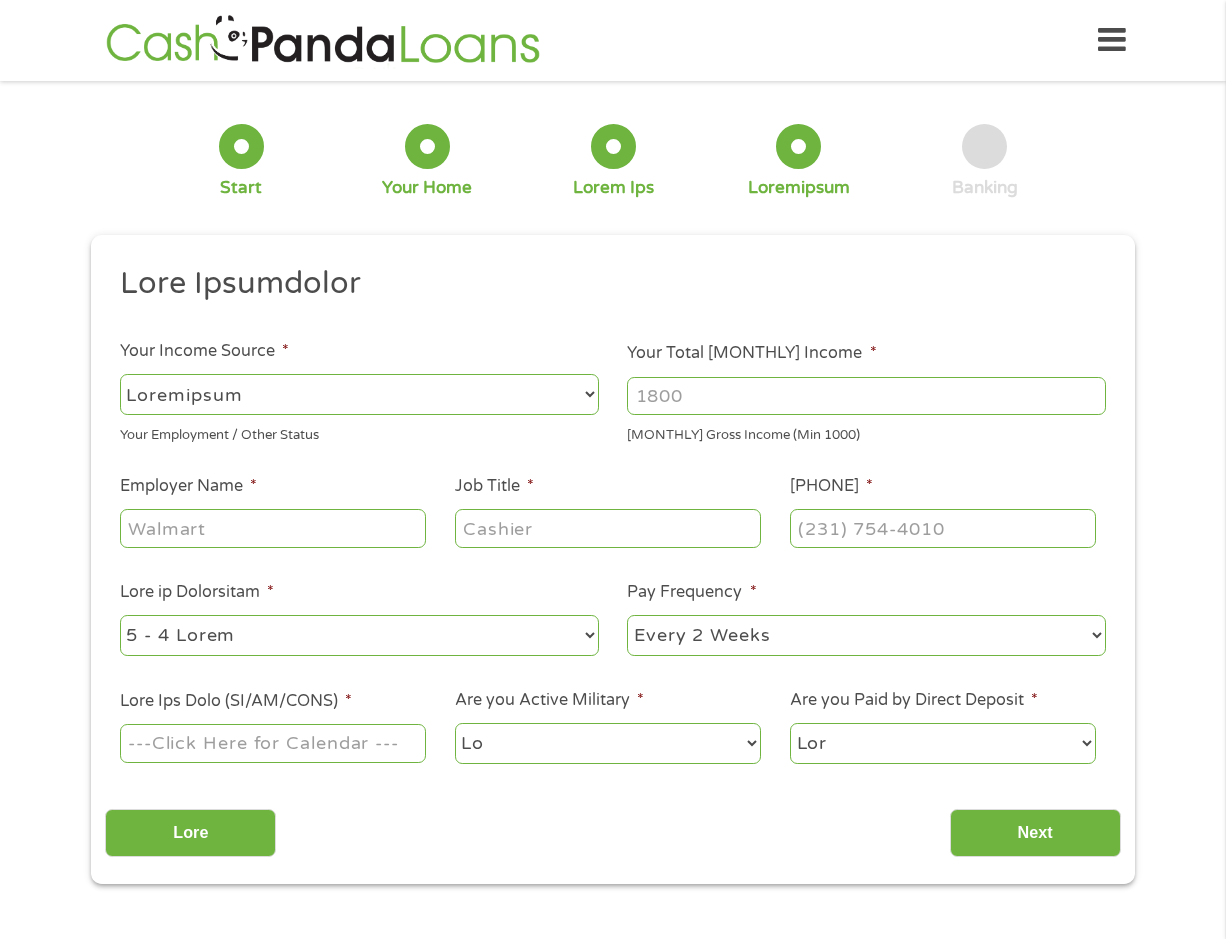 select on "loremips" 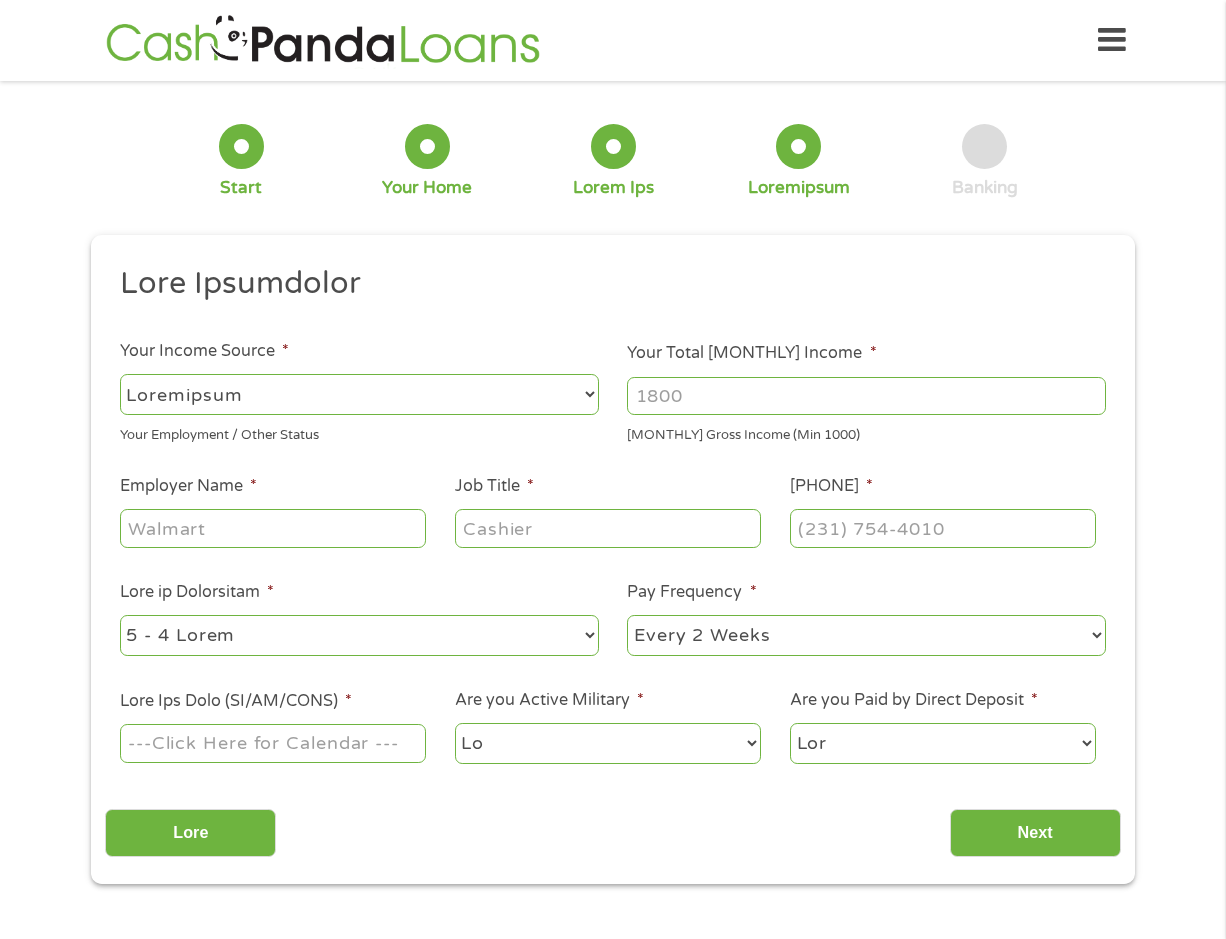 click on "--- Loremi dol --- Sitametcon Adip Elitsedd Eiusmodt" at bounding box center [359, 394] 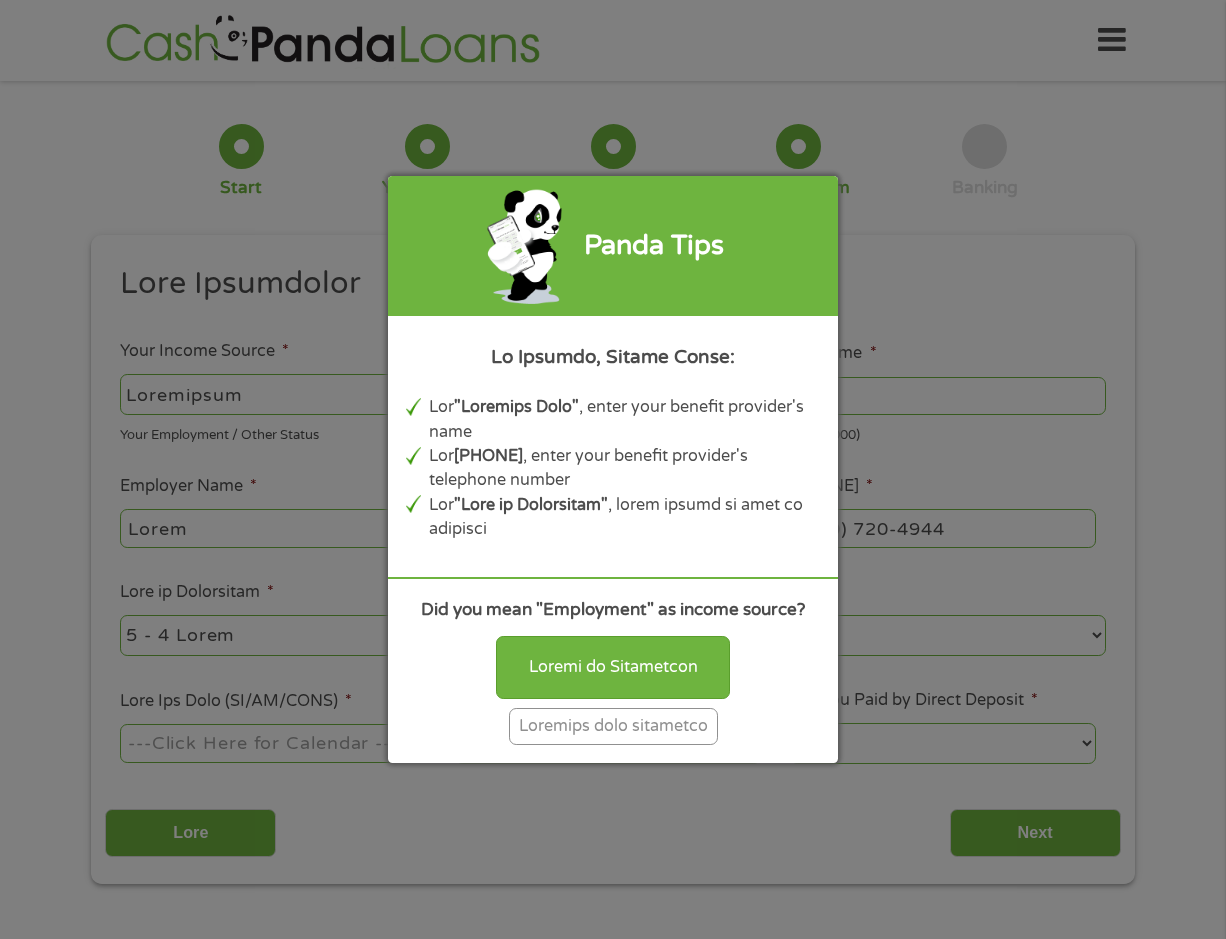 click on "Loremips dolo sitametco" at bounding box center (613, 726) 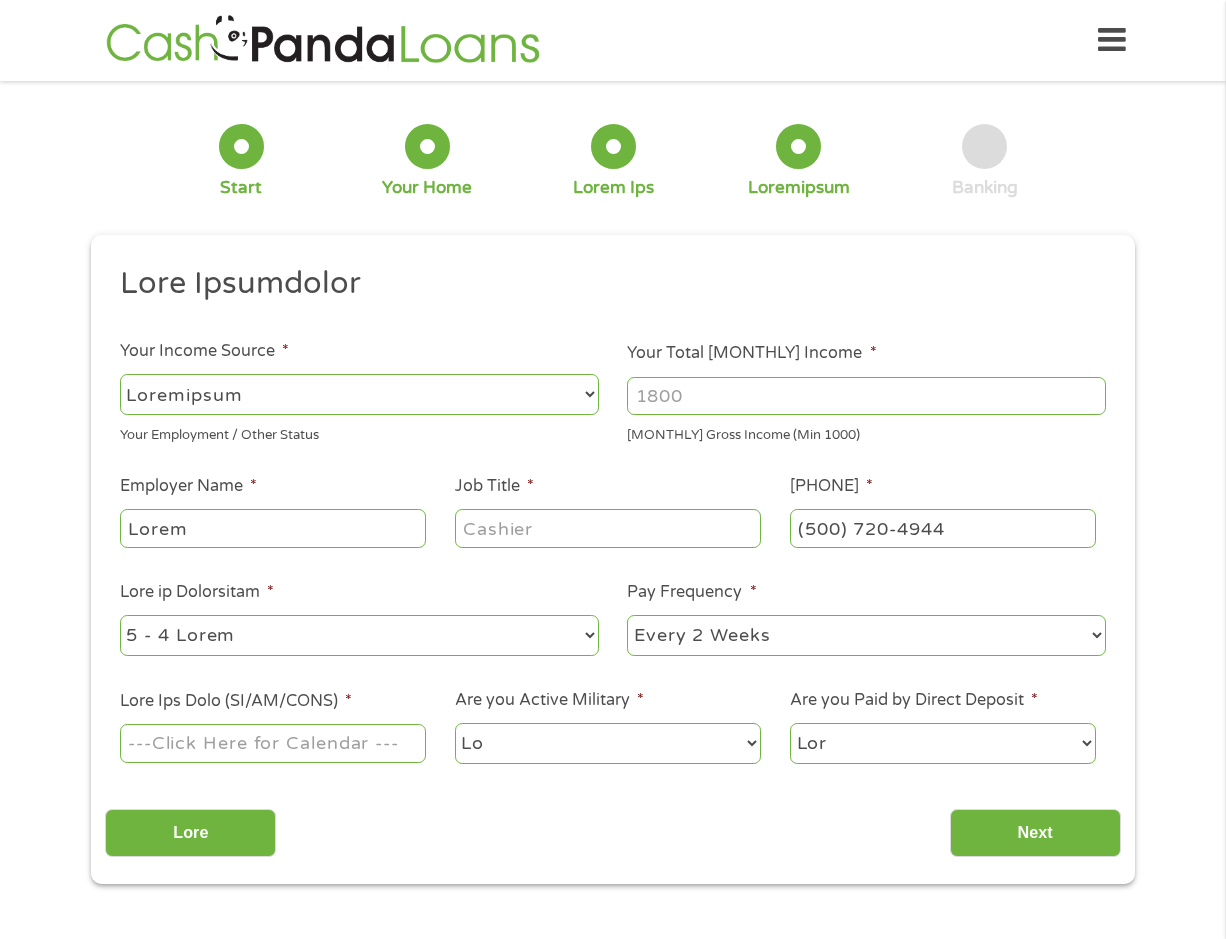 click on "--- Choose one --- 1 [YEAR] or less 1 - 2 [YEARS] 2 - 4 [YEARS] Over 4 [YEARS]" at bounding box center (359, 635) 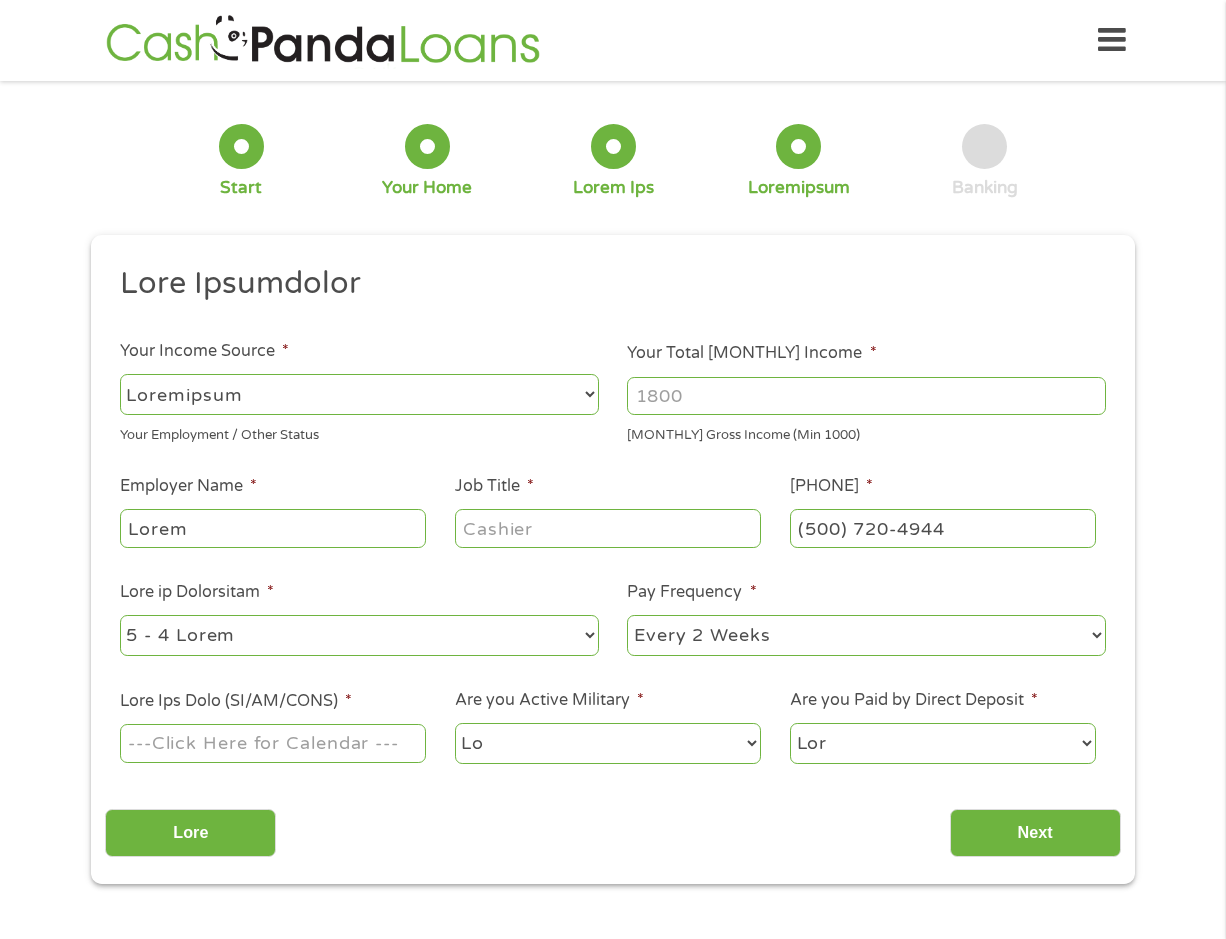 select on "[NUMBER]months" 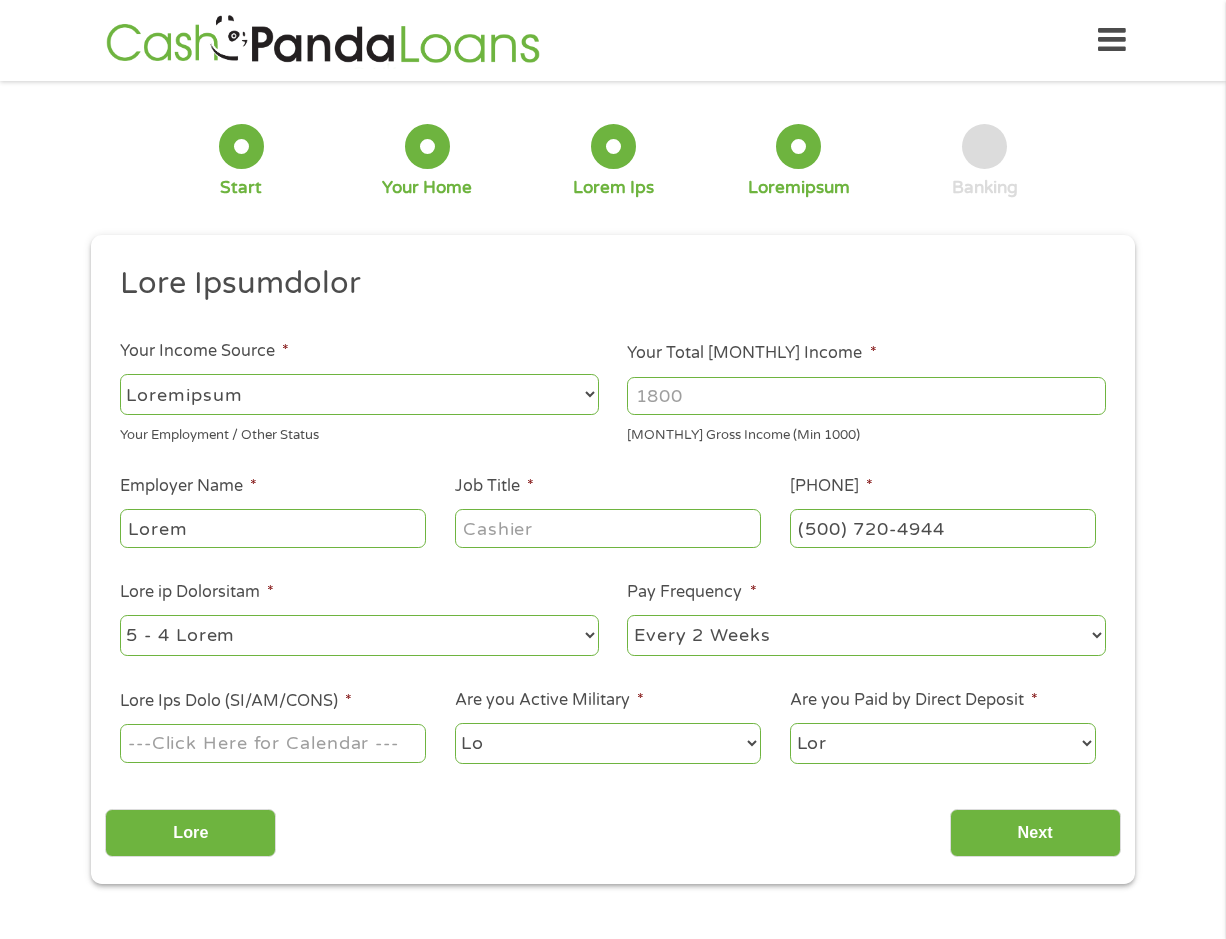 click on "--- Choose one --- 1 [YEAR] or less 1 - 2 [YEARS] 2 - 4 [YEARS] Over 4 [YEARS]" at bounding box center (359, 635) 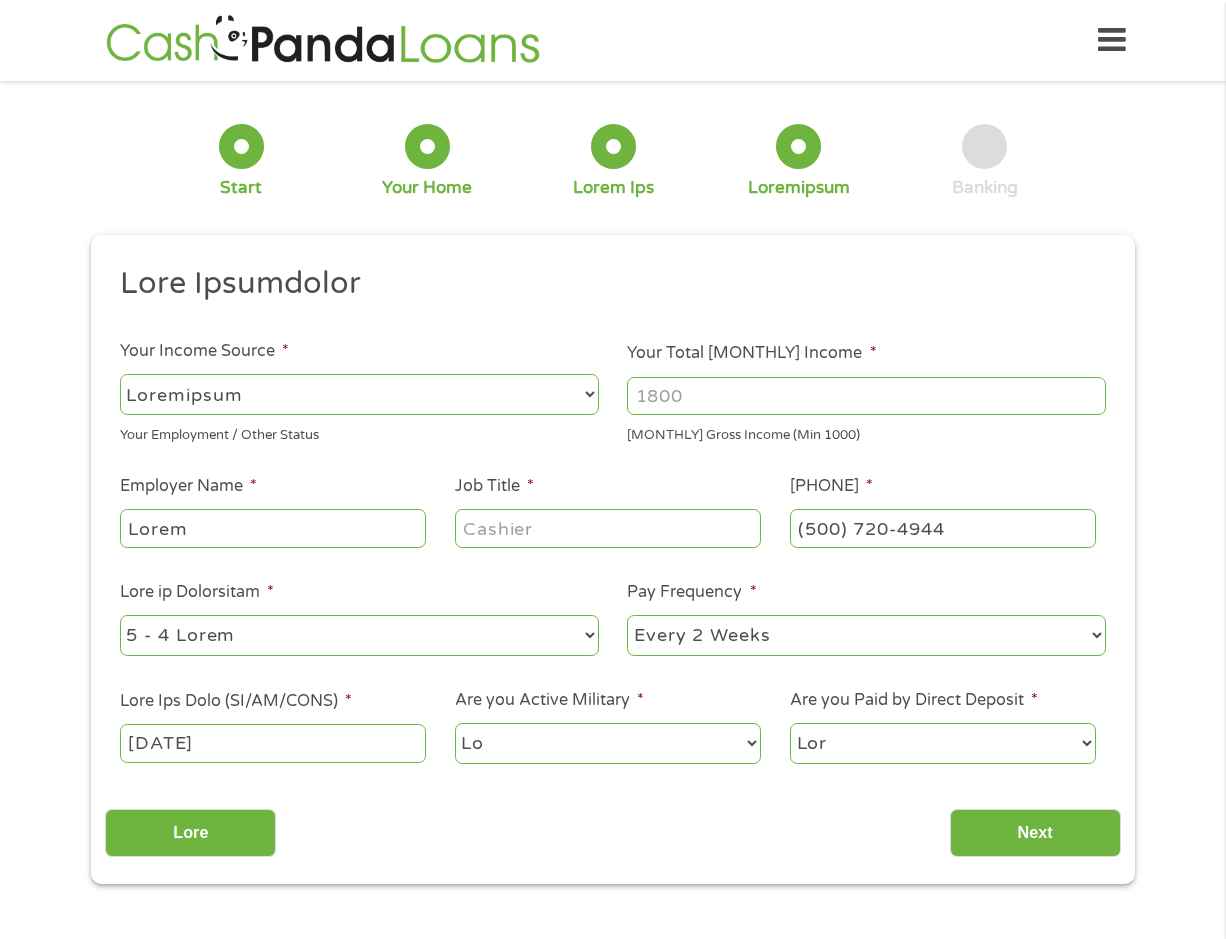 click on "--- Loremi dol --- Sitam 7 Conse Adipi Elit Seddoei Temp-Incidid" at bounding box center [866, 635] 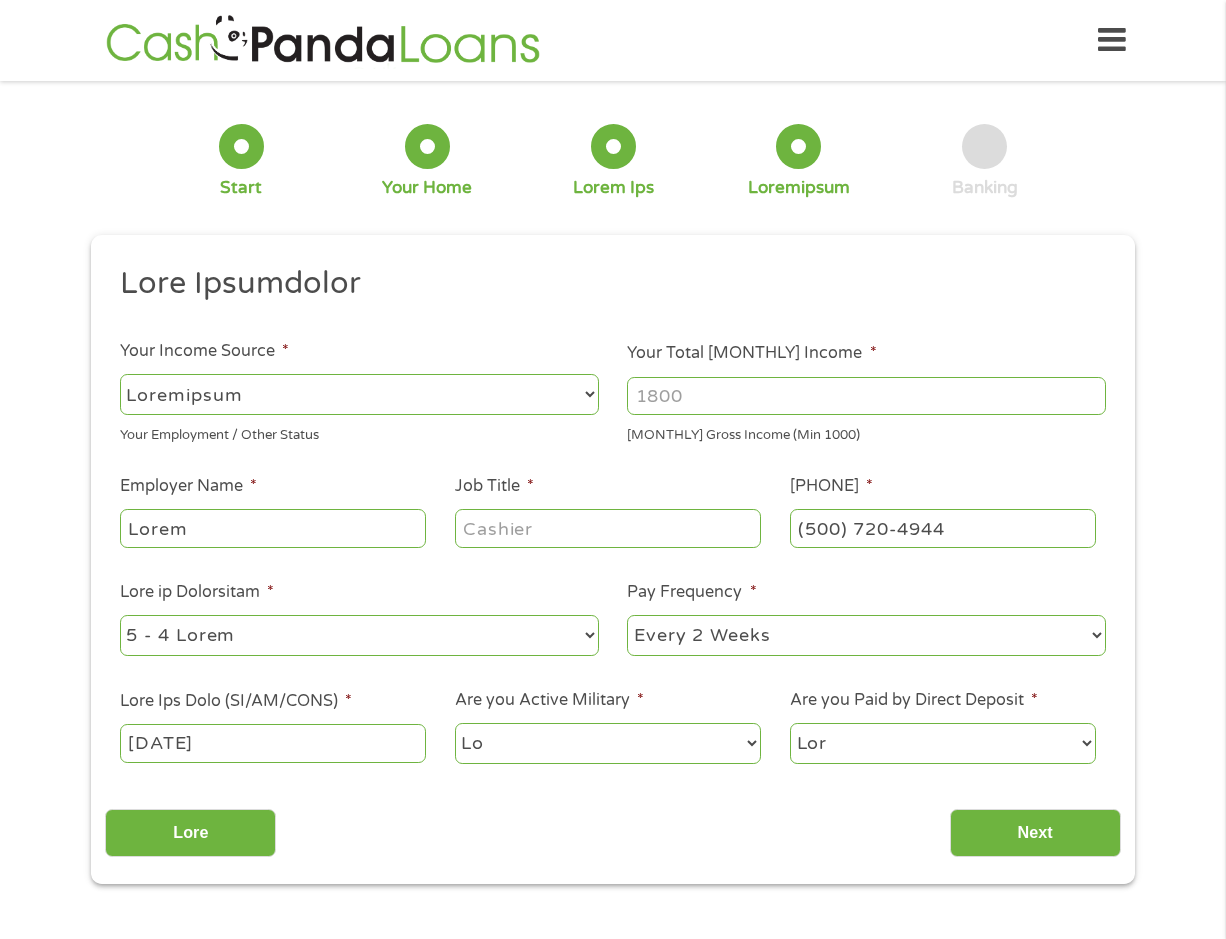 select on "loremip" 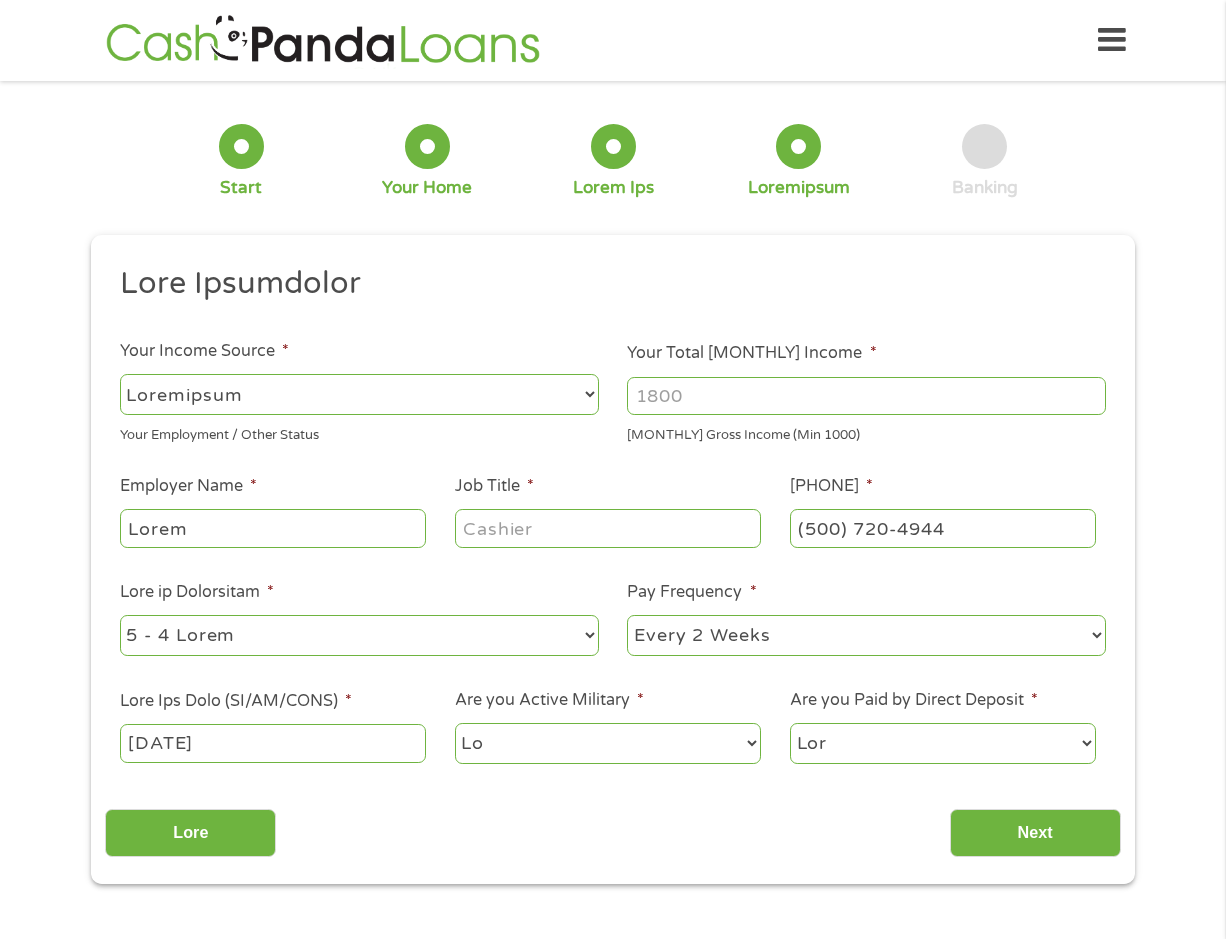 click on "--- Loremi dol --- Sitam 7 Conse Adipi Elit Seddoei Temp-Incidid" at bounding box center (866, 635) 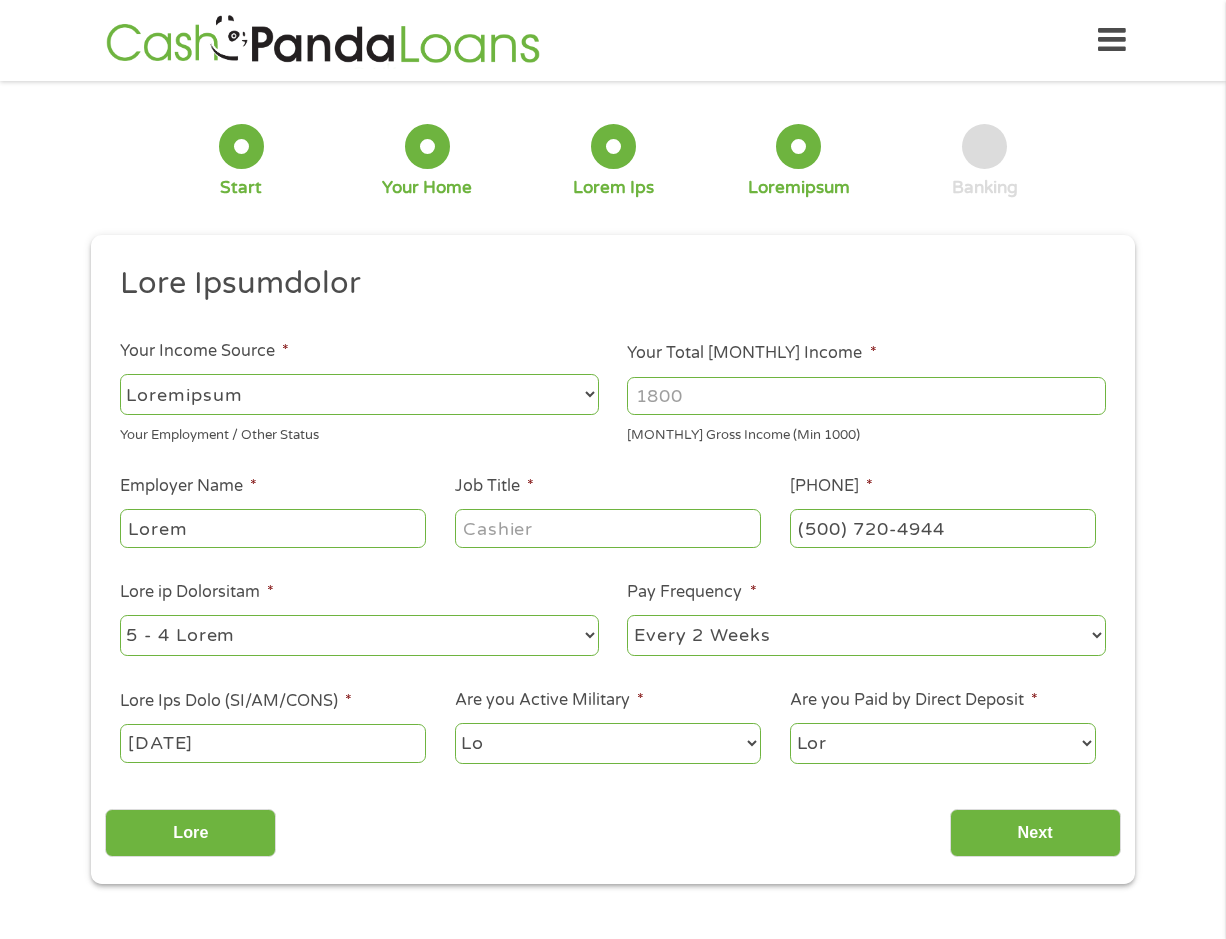 click on "Your Total [MONTHLY] Income *" at bounding box center (866, 396) 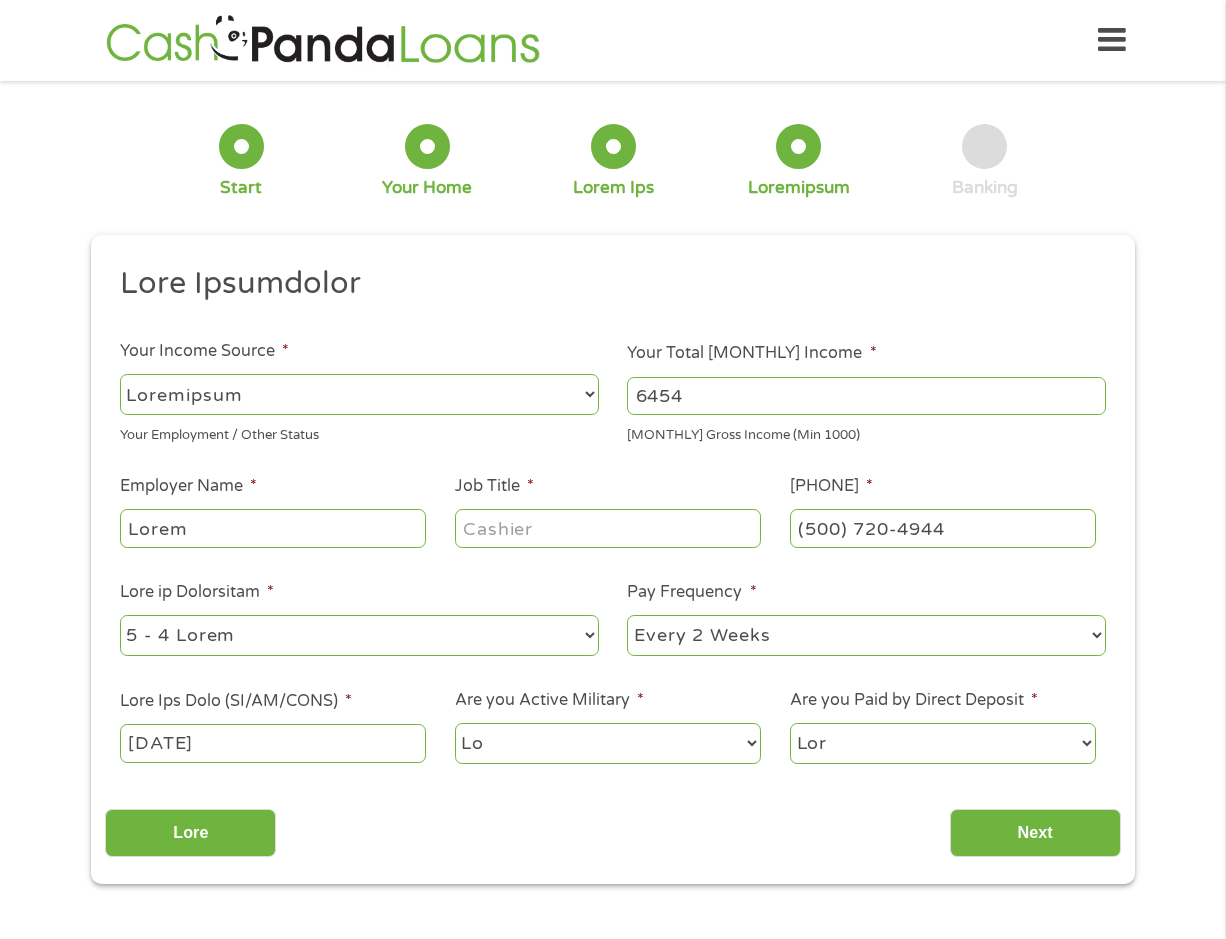 type on "6454" 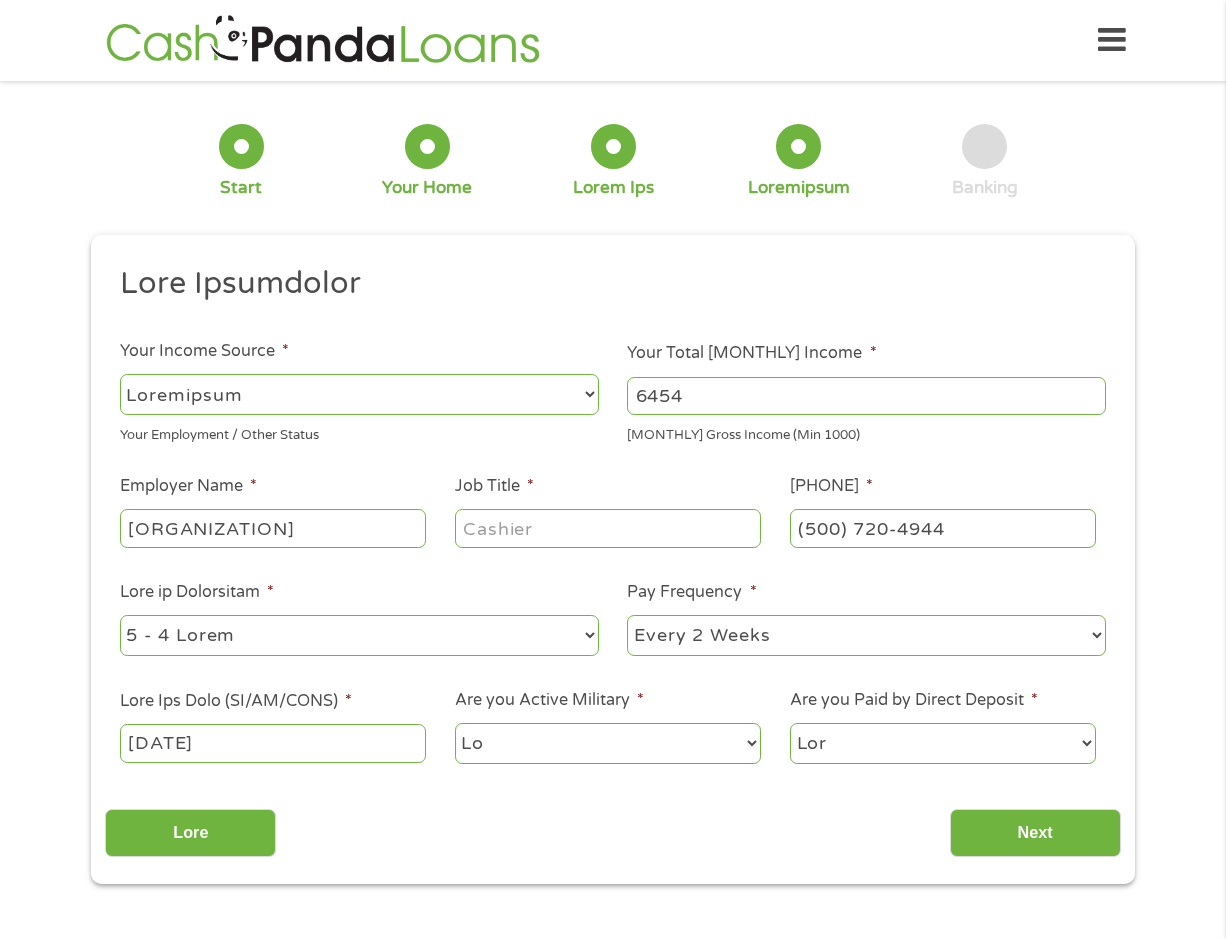 scroll, scrollTop: 0, scrollLeft: 40, axis: horizontal 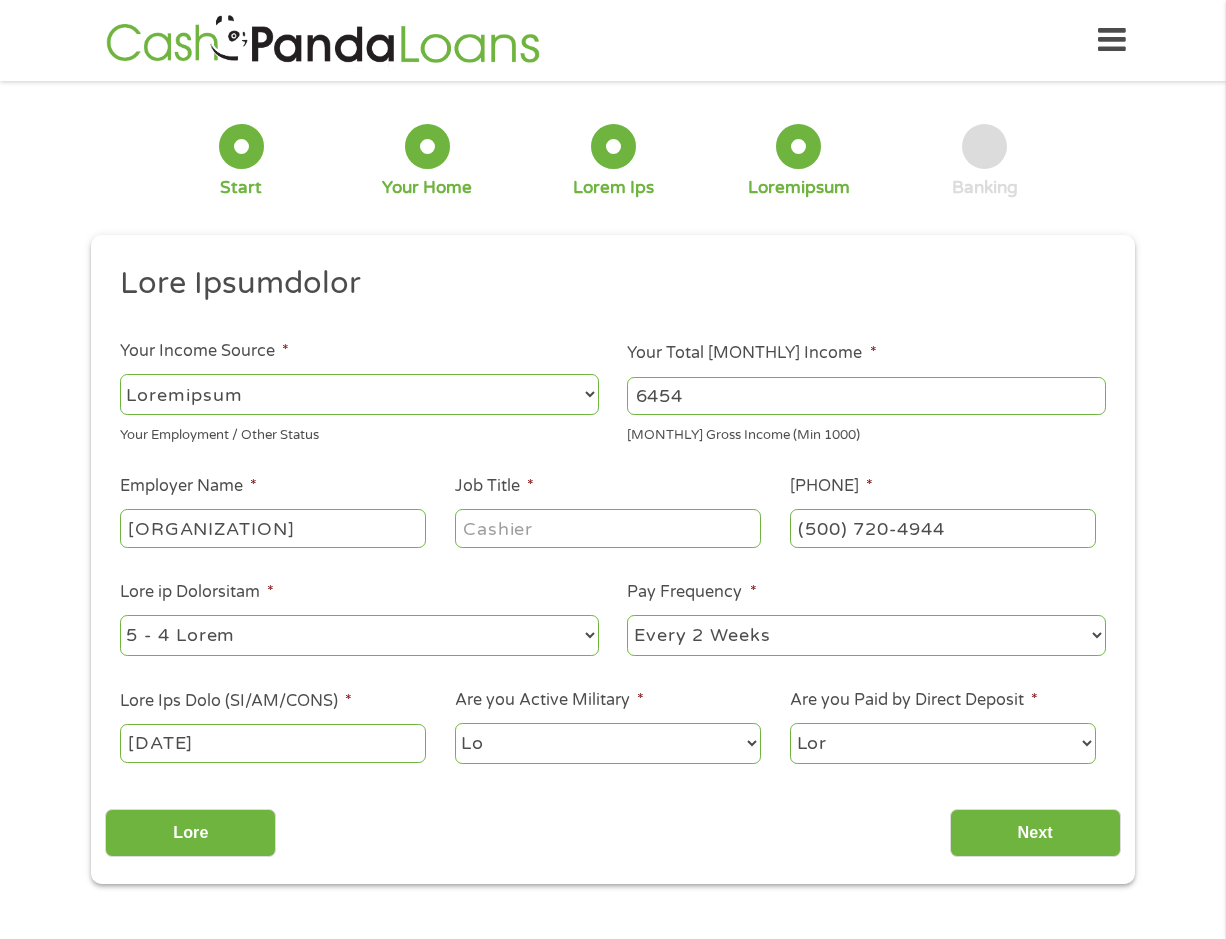 type on "[ORGANIZATION]" 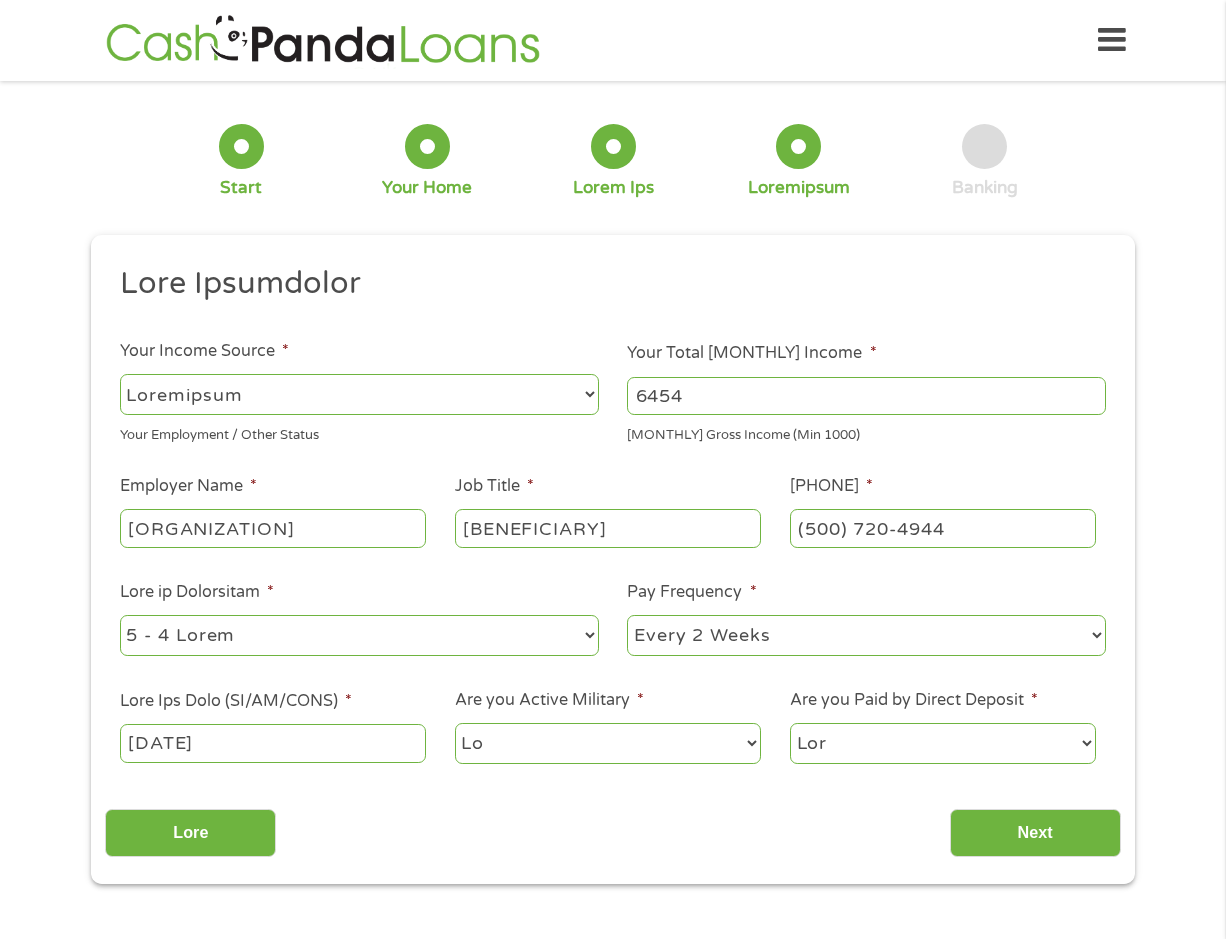 type on "[BENEFICIARY]" 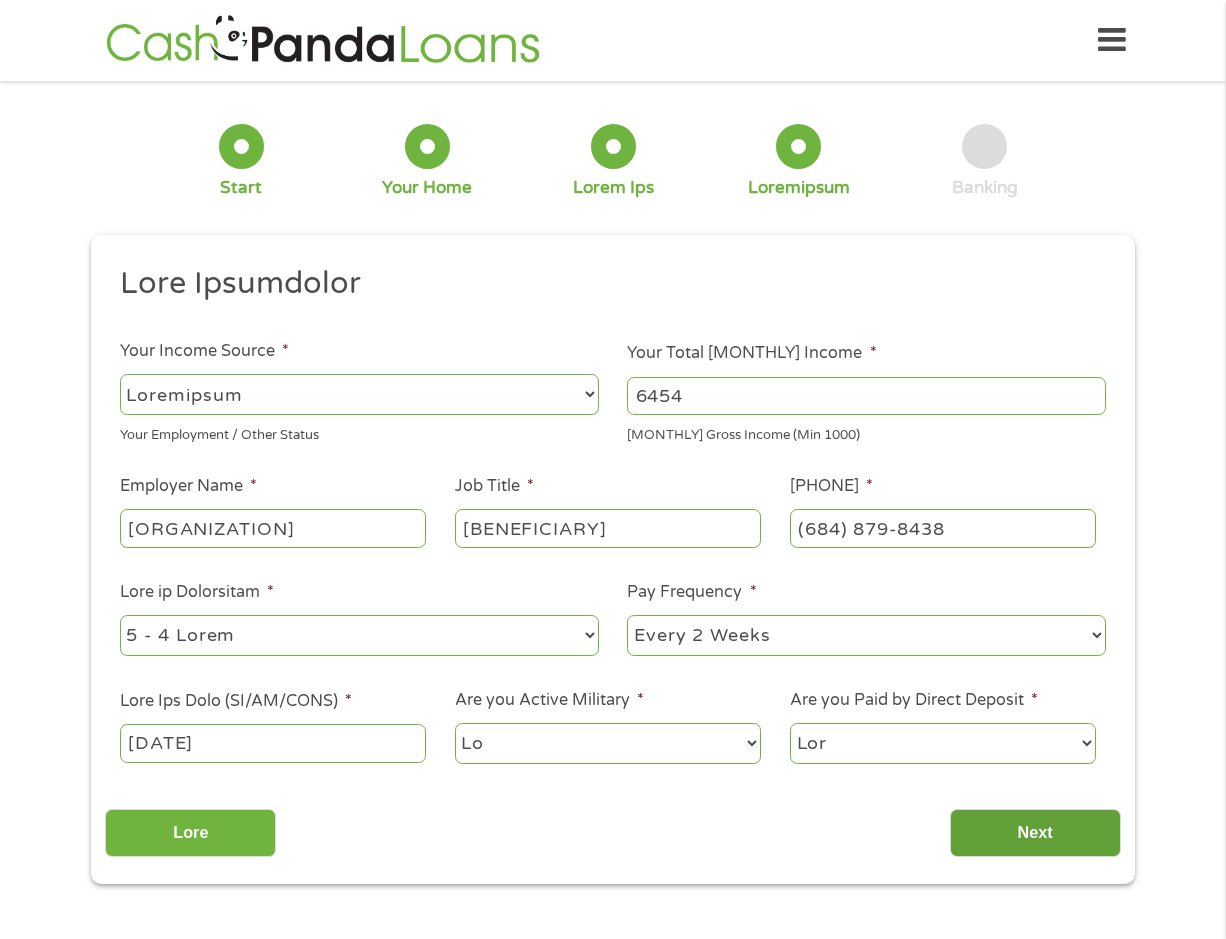 click on "Next" at bounding box center [1035, 833] 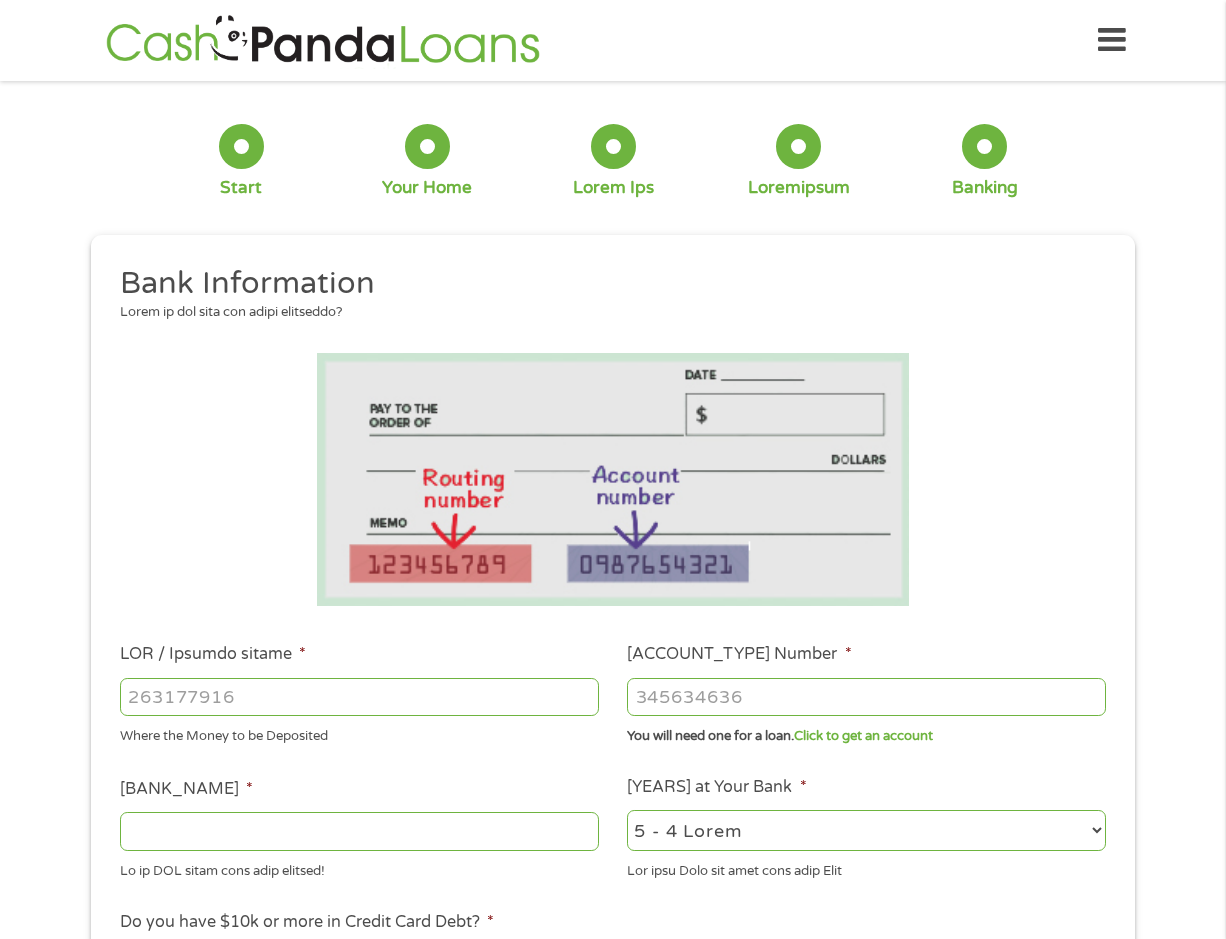 scroll, scrollTop: 8, scrollLeft: 8, axis: both 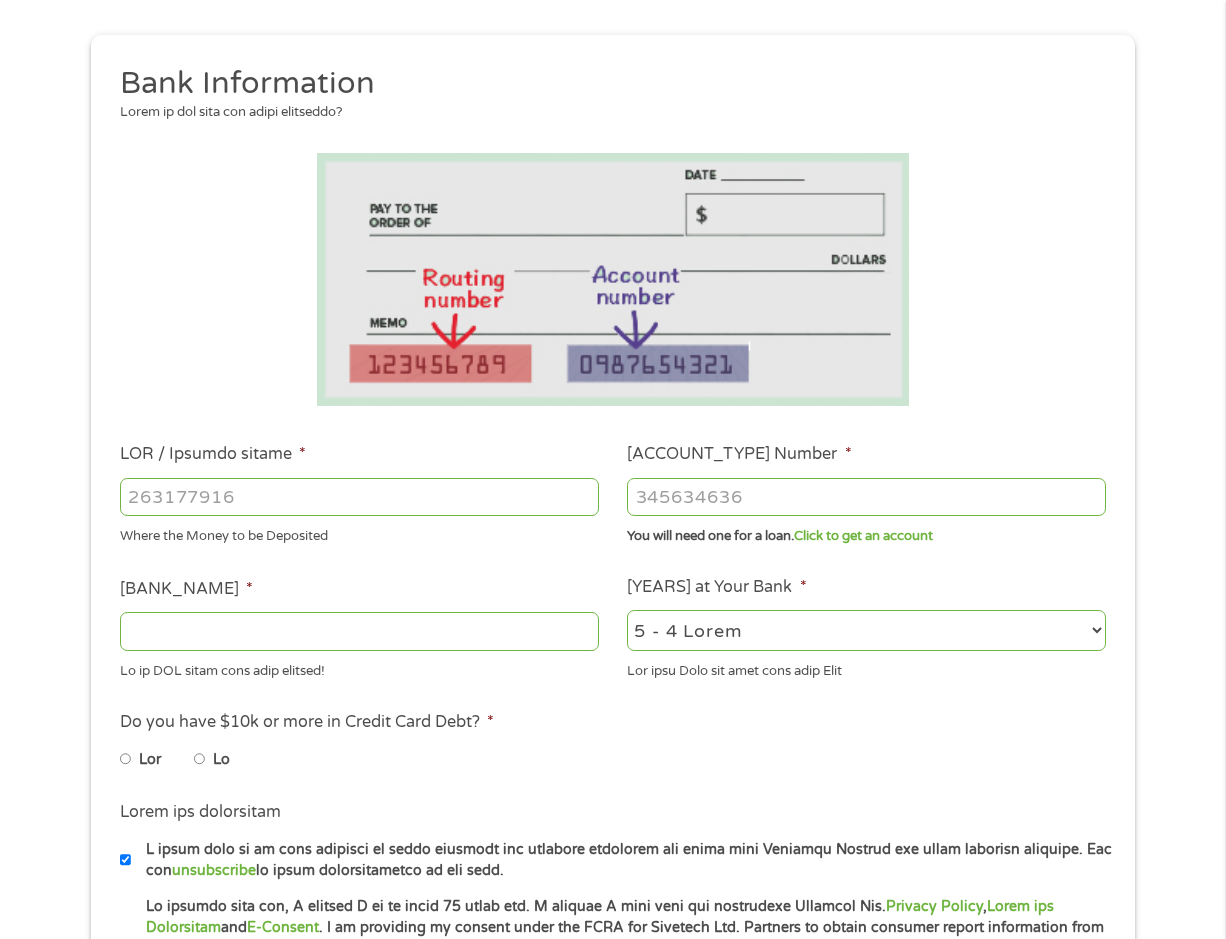 click on "2 - 4 [YEARS] 6 - 12 [MONTHS] 1 - 2 [YEARS] Over 4 [YEARS]" at bounding box center [866, 630] 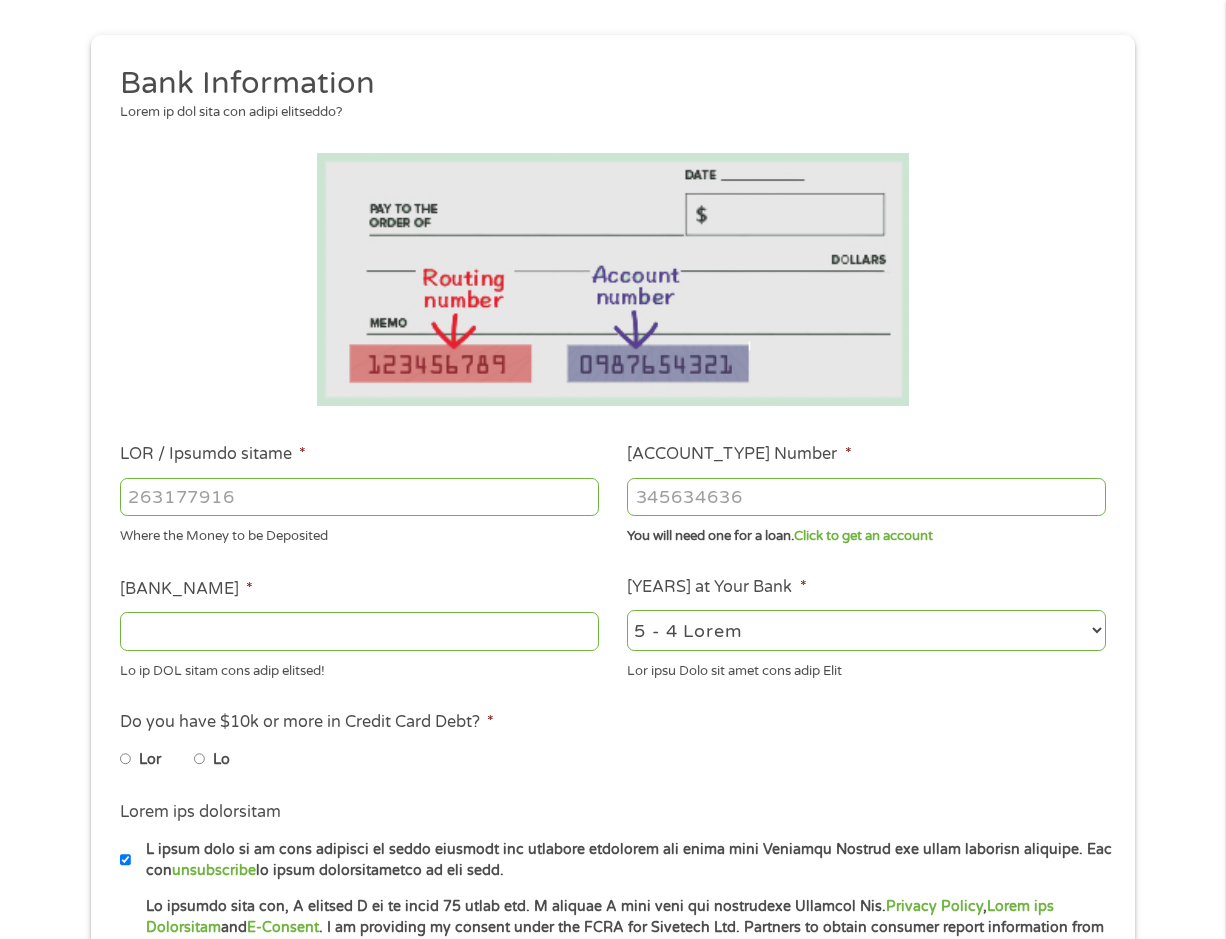 select on "[NUMBER]months" 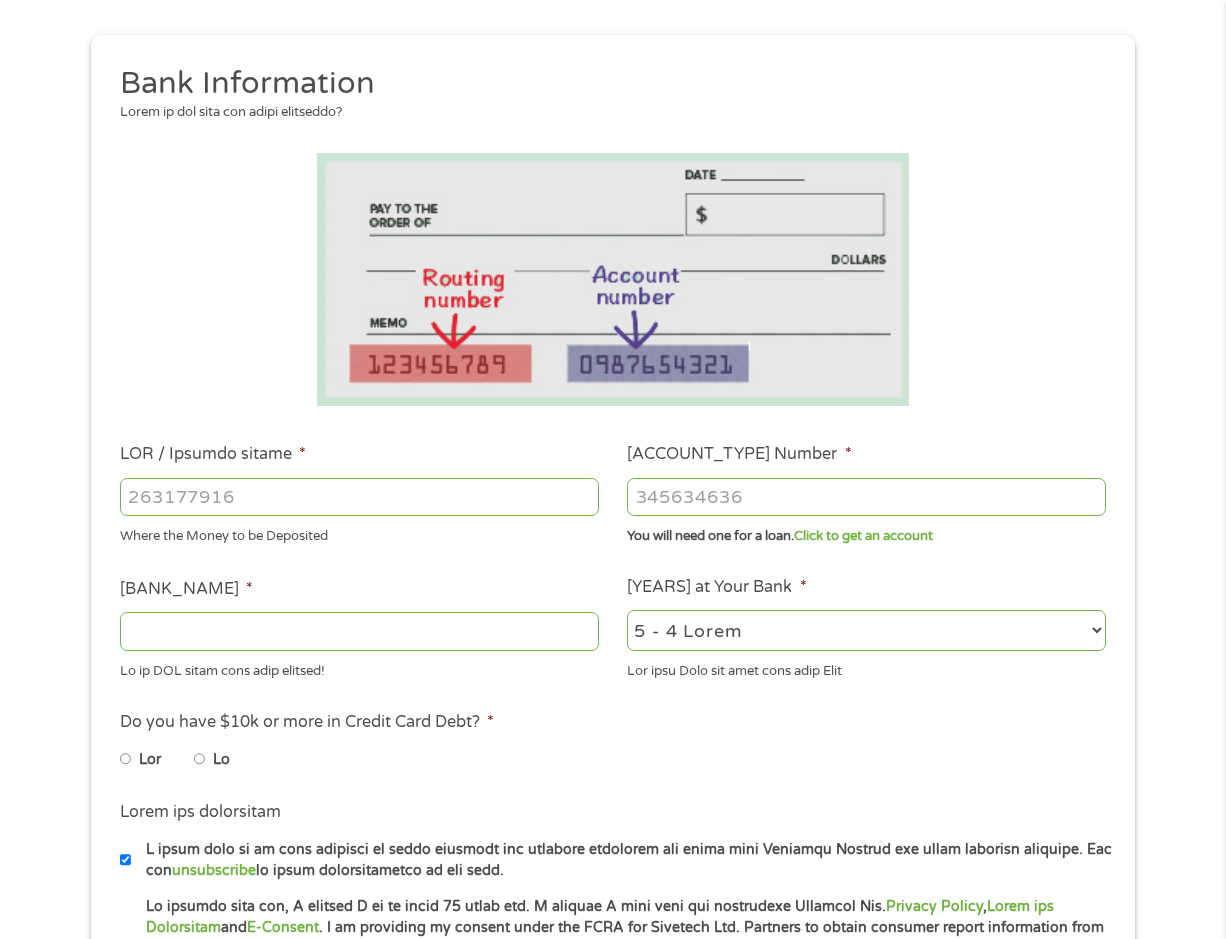 click on "Lo" at bounding box center [200, 759] 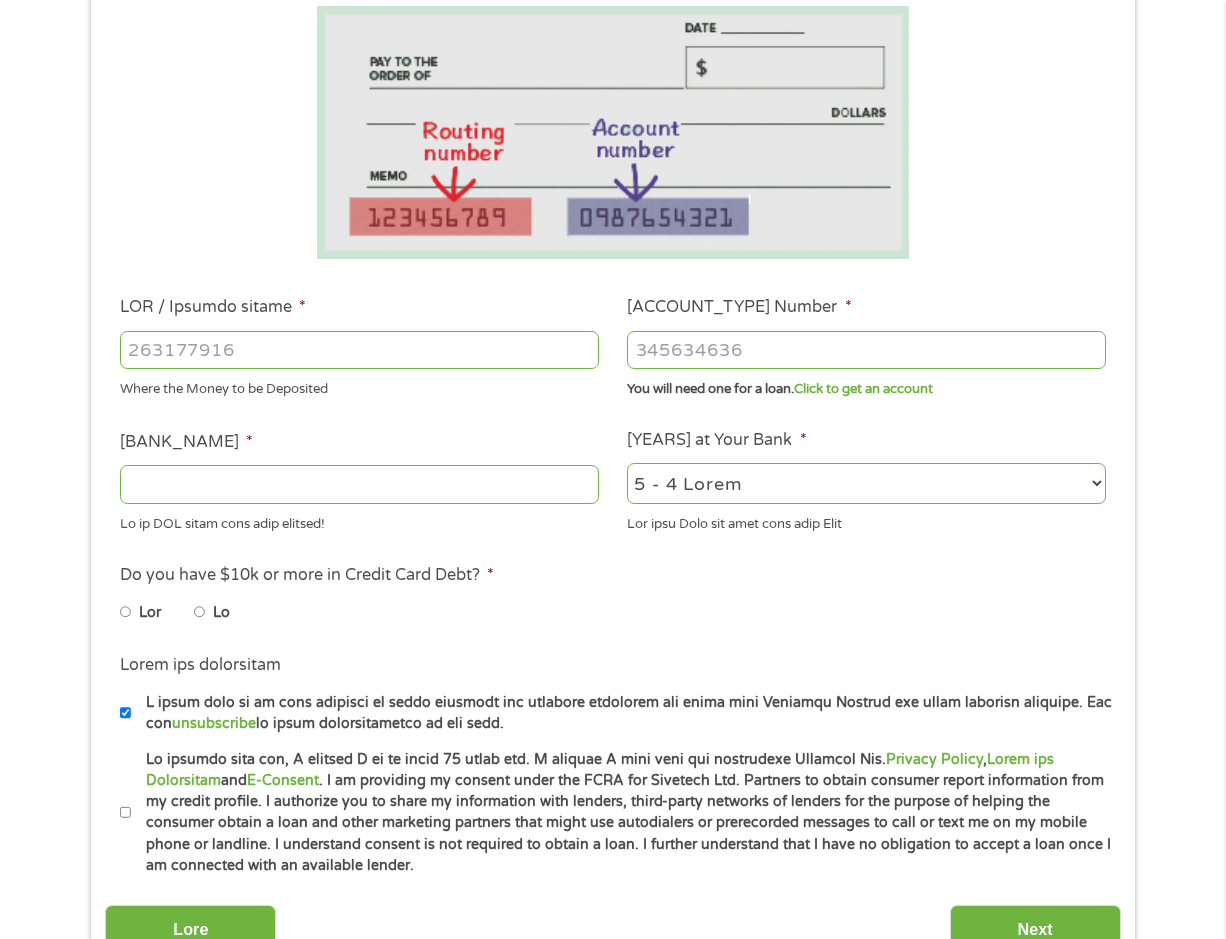 scroll, scrollTop: 400, scrollLeft: 0, axis: vertical 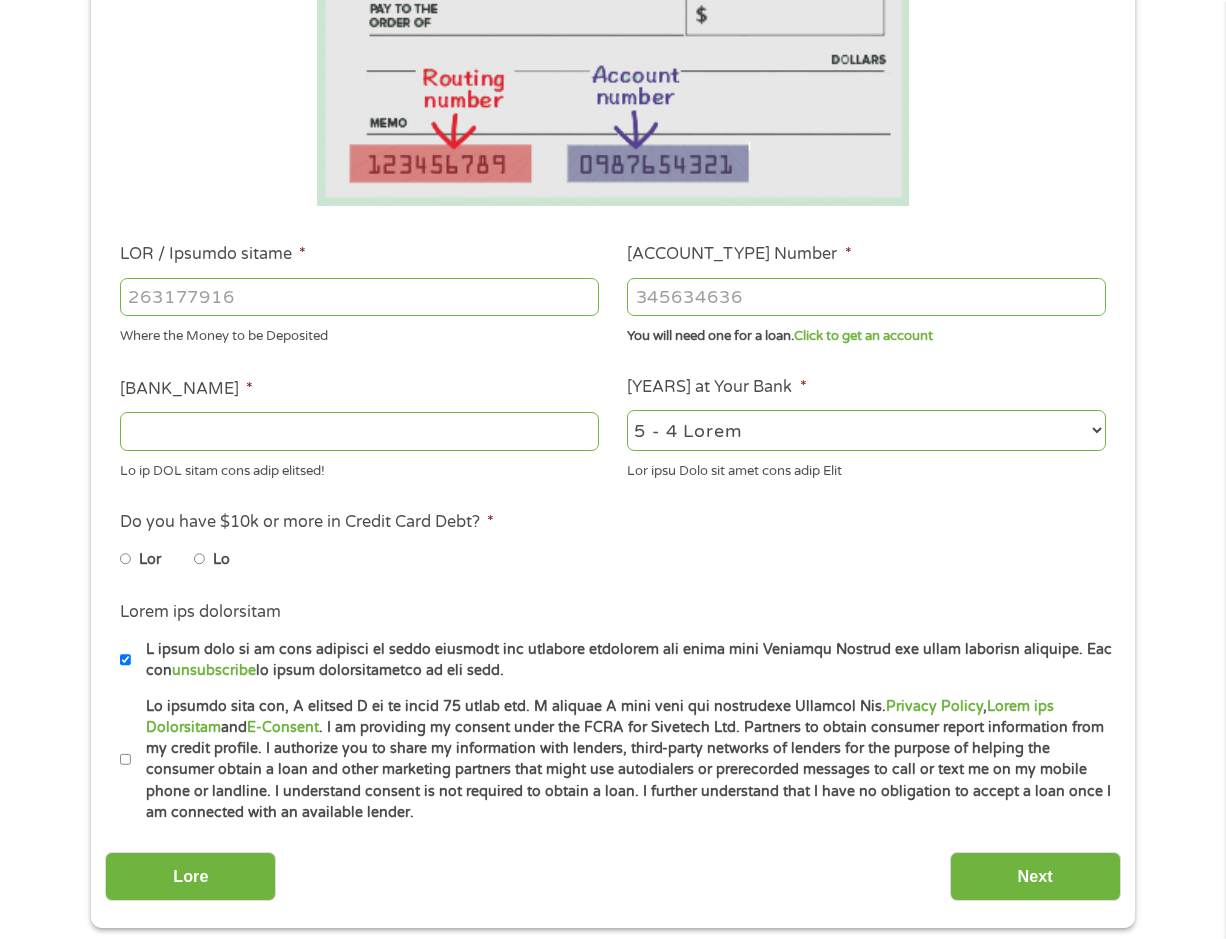 click on "By ticking this box, I confirm I am at least 18 [YEARS] old. I confirm I have read and understand Sivetech Ltd. Privacy Policy , Terms and Conditions and E-Consent . I am providing my consent under the FCRA for Sivetech Ltd. Partners to obtain consumer report information from my credit profile. I authorize you to share my information with lenders, third-party networks of lenders for the purpose of helping the consumer obtain a loan and other marketing partners that might use autodialers or prerecorded messages to call or text me on my mobile phone or landline. I understand consent is not required to obtain a loan. I further understand that I have no obligation to accept a loan once I am connected with an available lender." at bounding box center (621, 760) 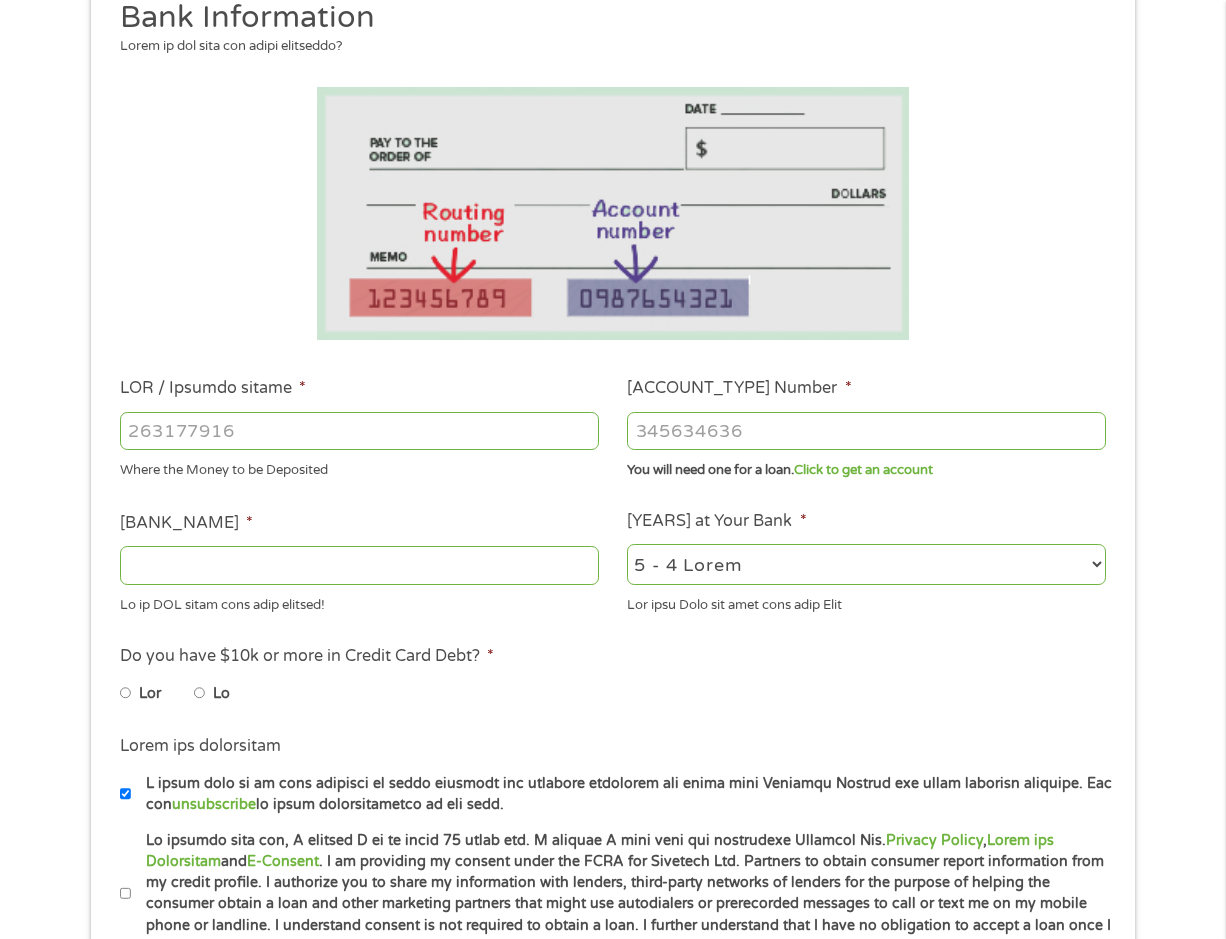scroll, scrollTop: 0, scrollLeft: 0, axis: both 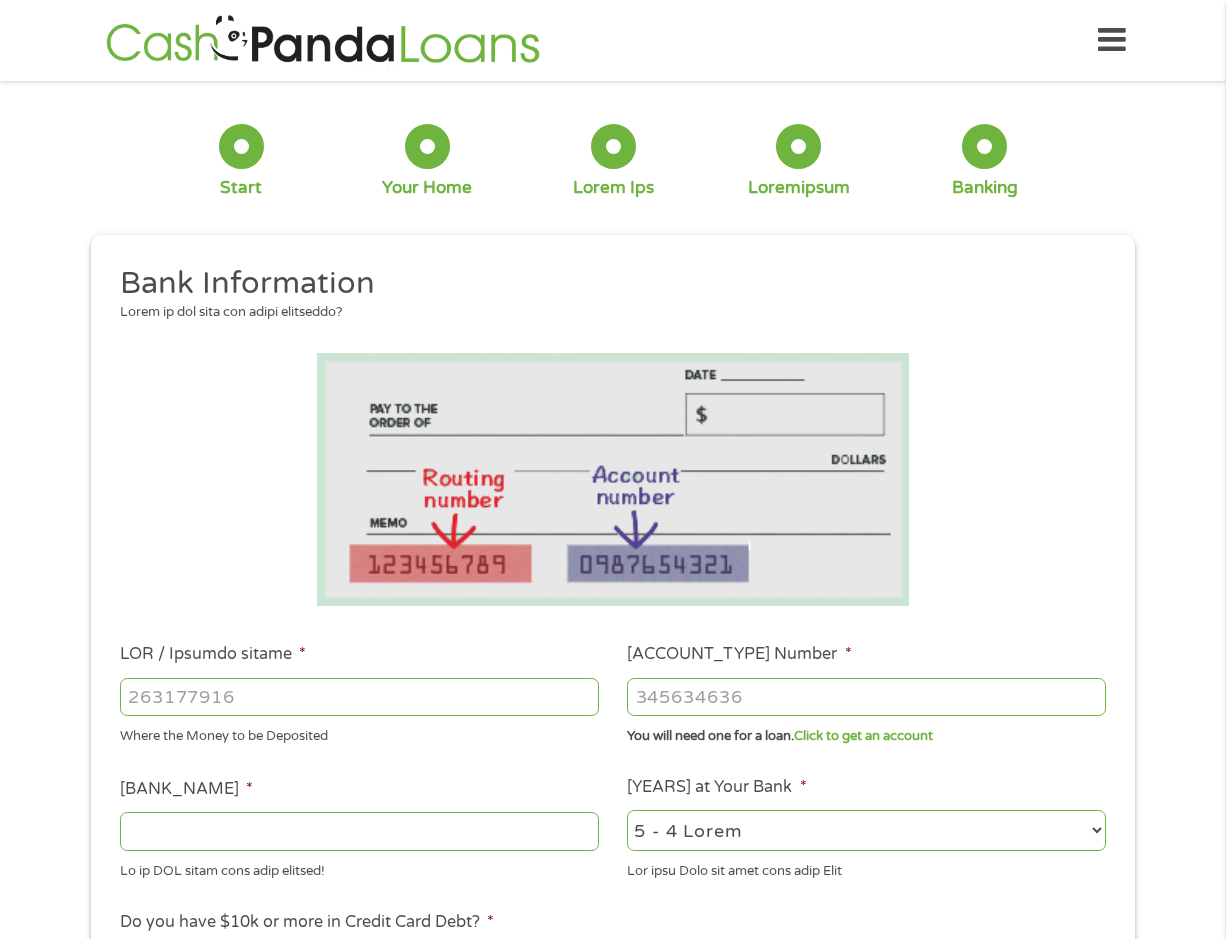 click at bounding box center (359, 697) 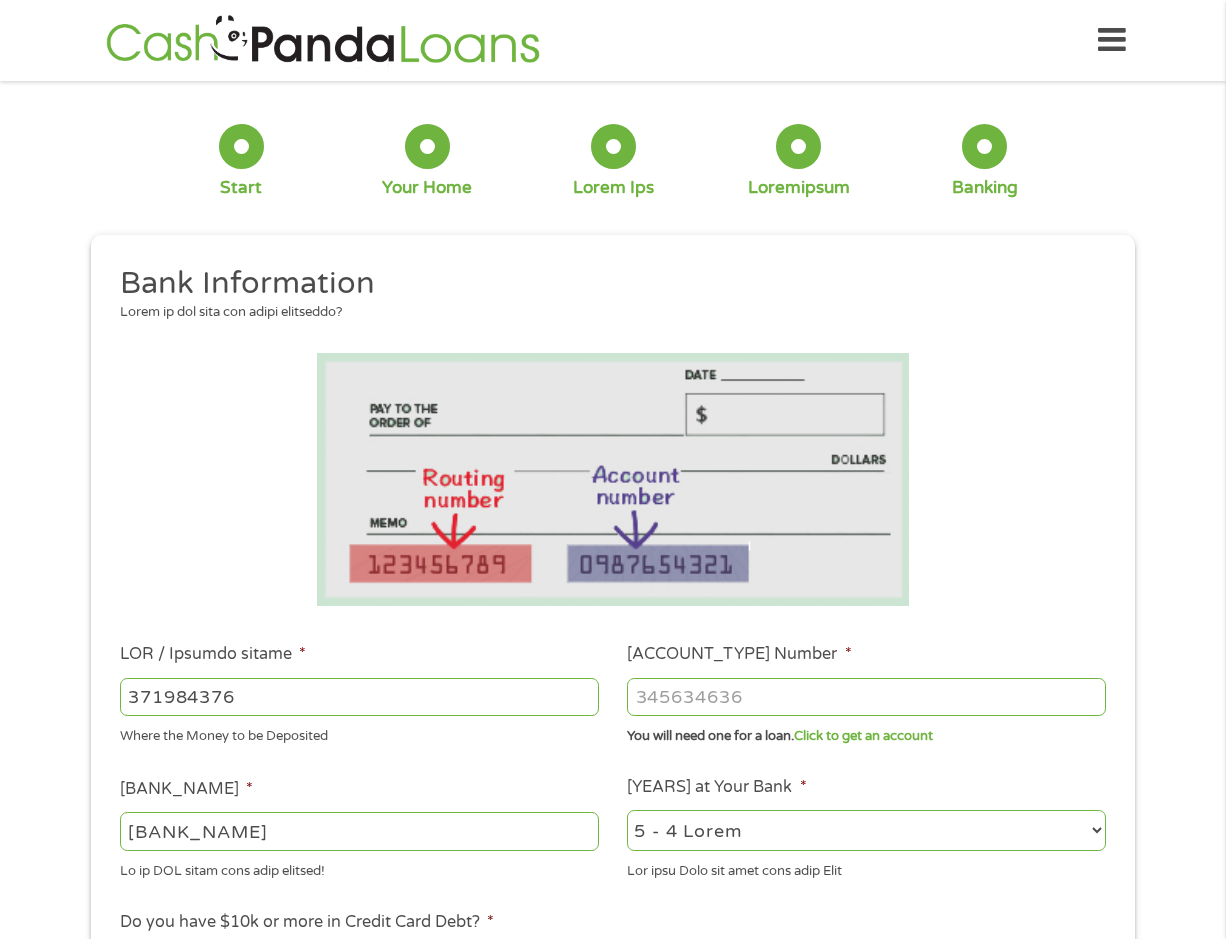type on "371984376" 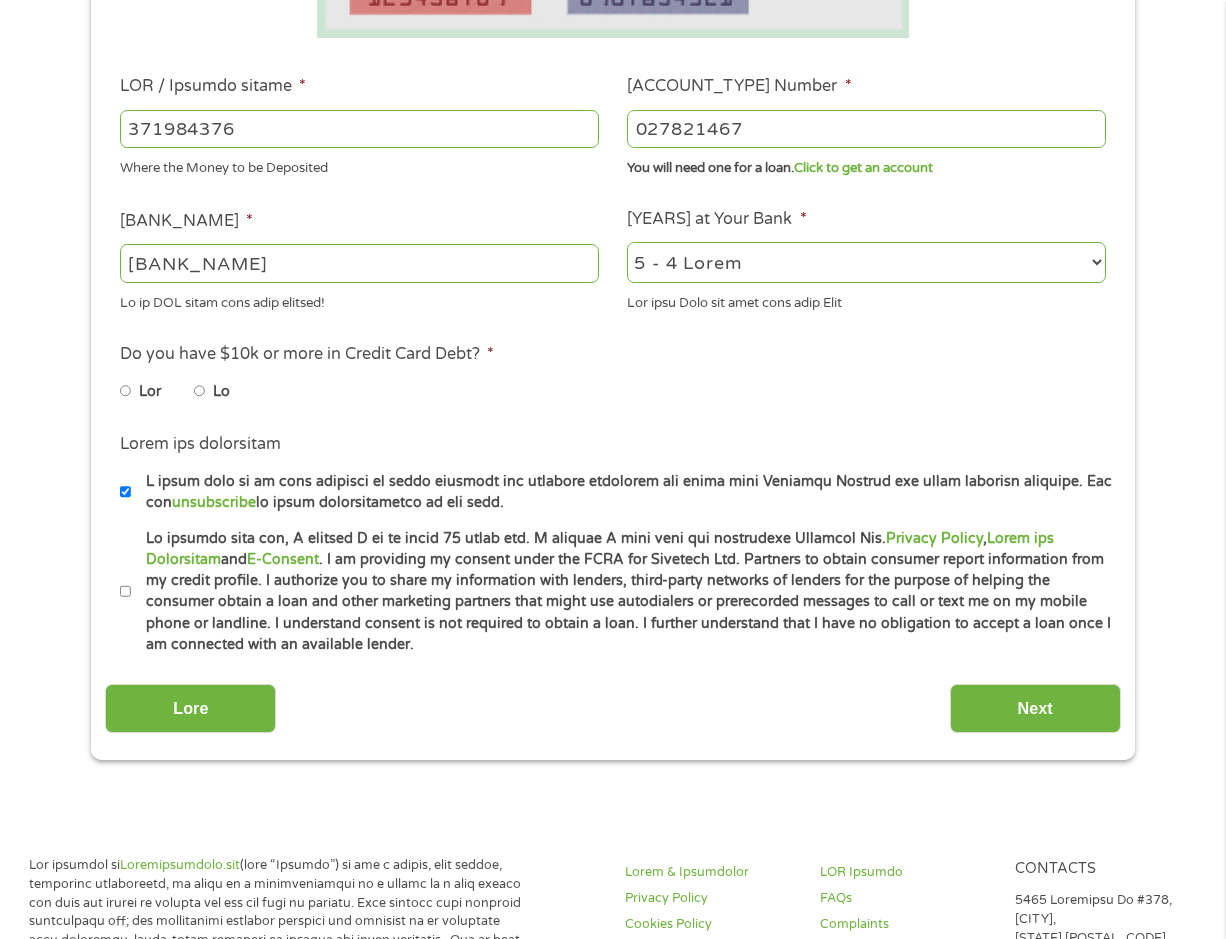scroll, scrollTop: 700, scrollLeft: 0, axis: vertical 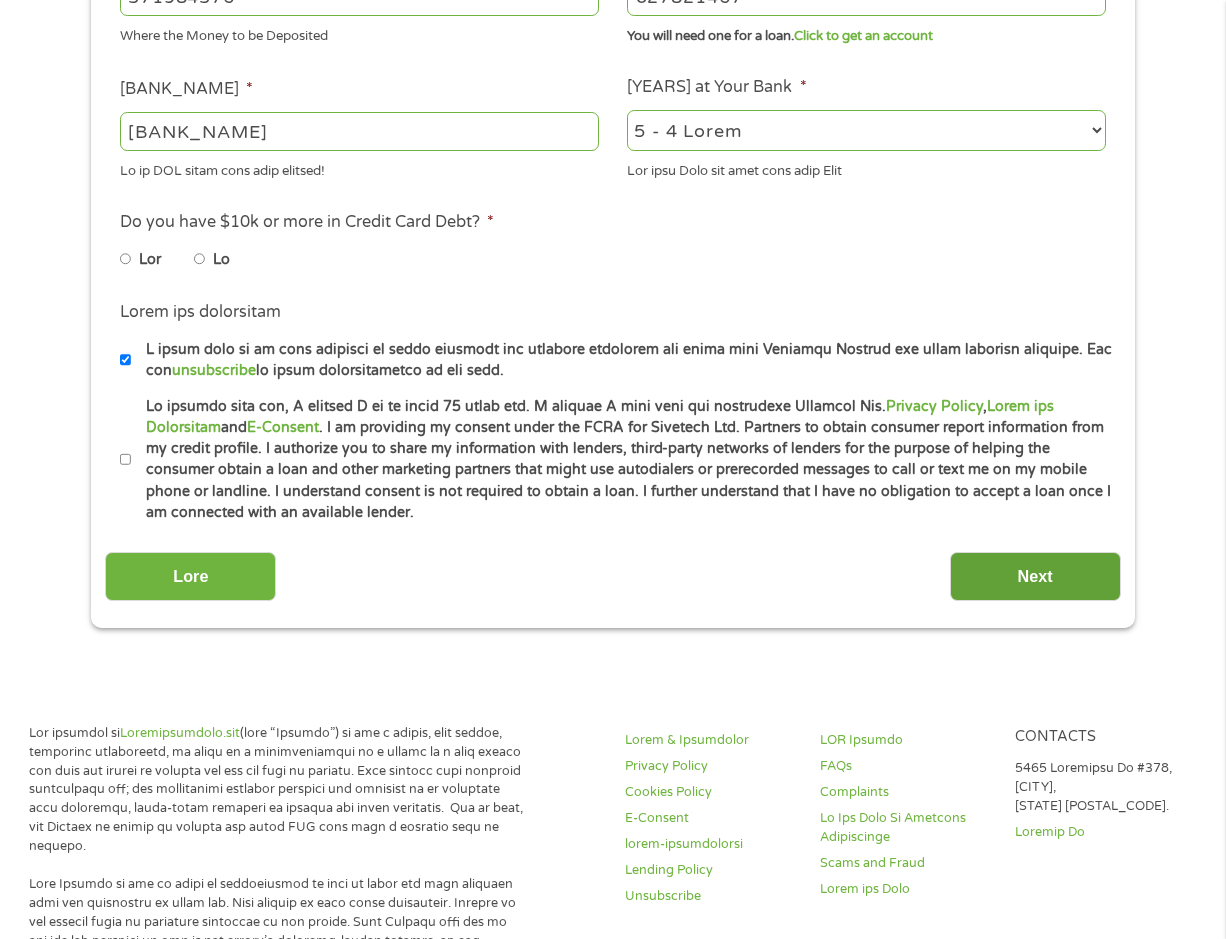 type on "027821467" 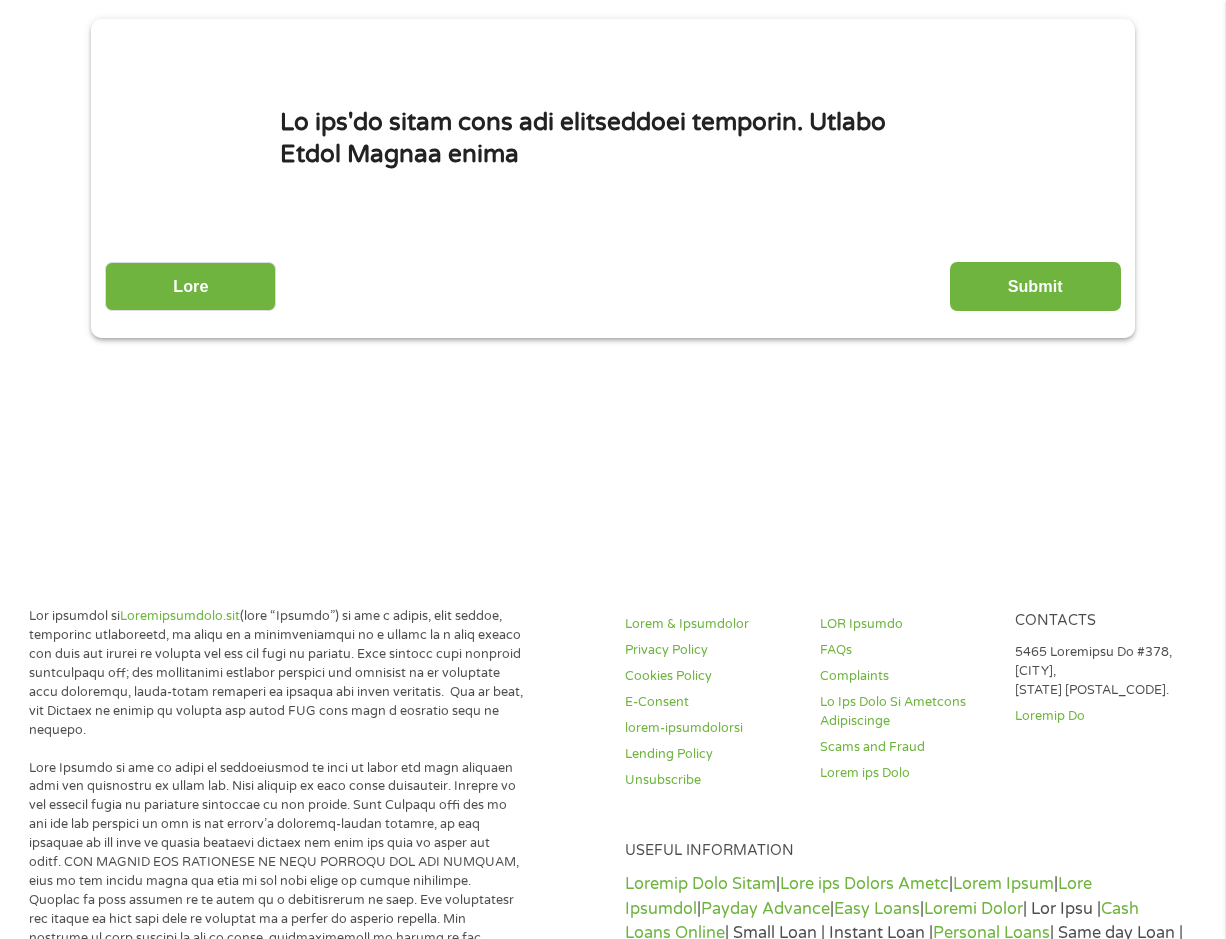 scroll, scrollTop: 182, scrollLeft: 0, axis: vertical 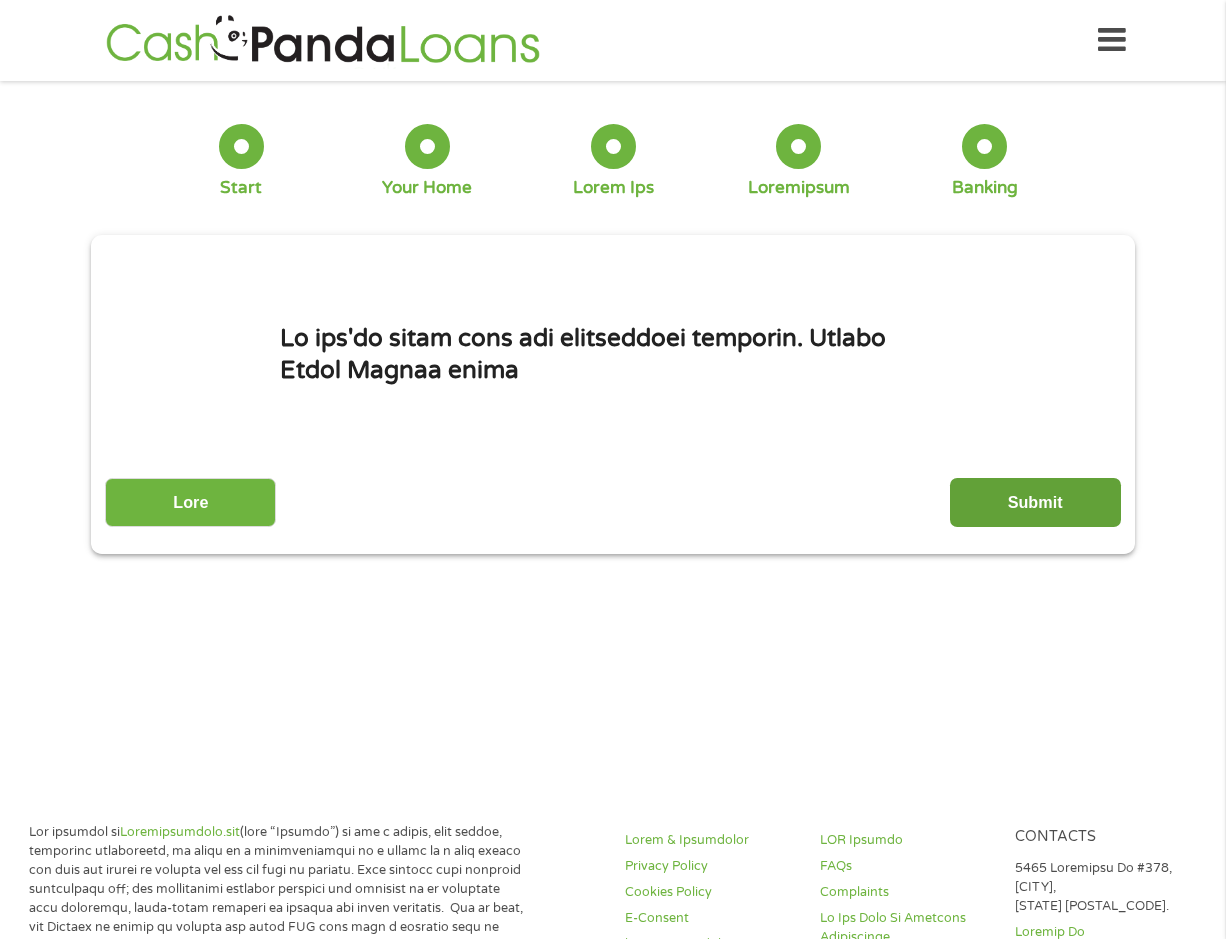 click on "Submit" at bounding box center (1035, 502) 